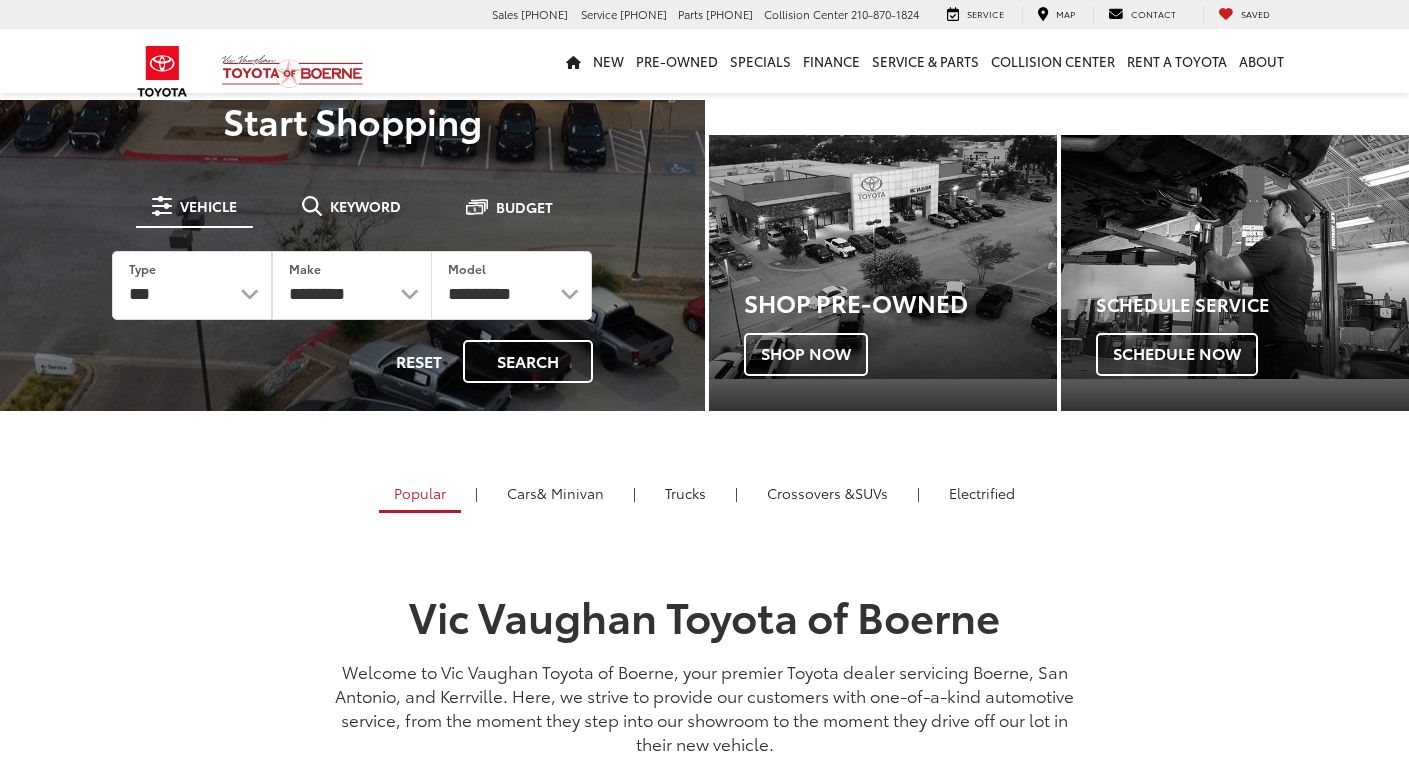 scroll, scrollTop: 0, scrollLeft: 0, axis: both 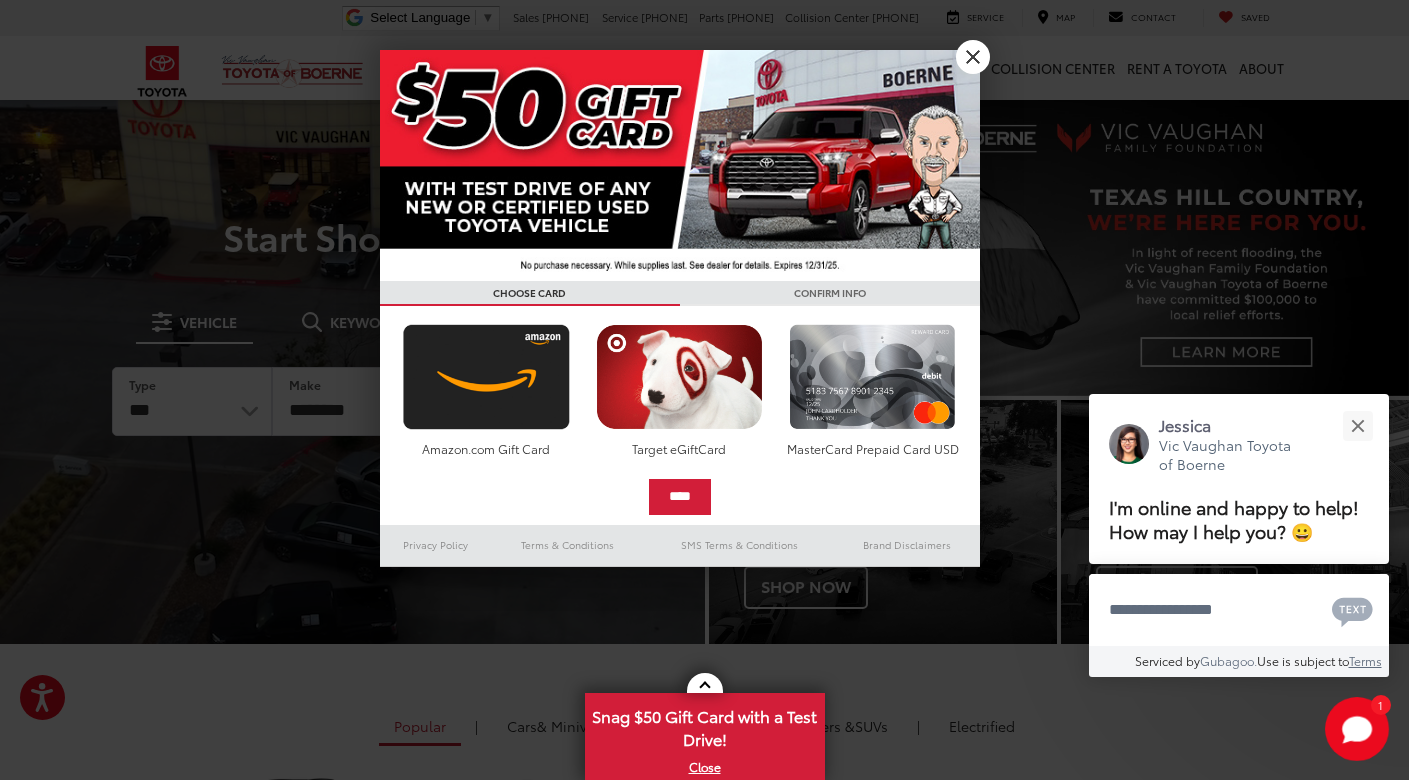 click on "X" at bounding box center (973, 57) 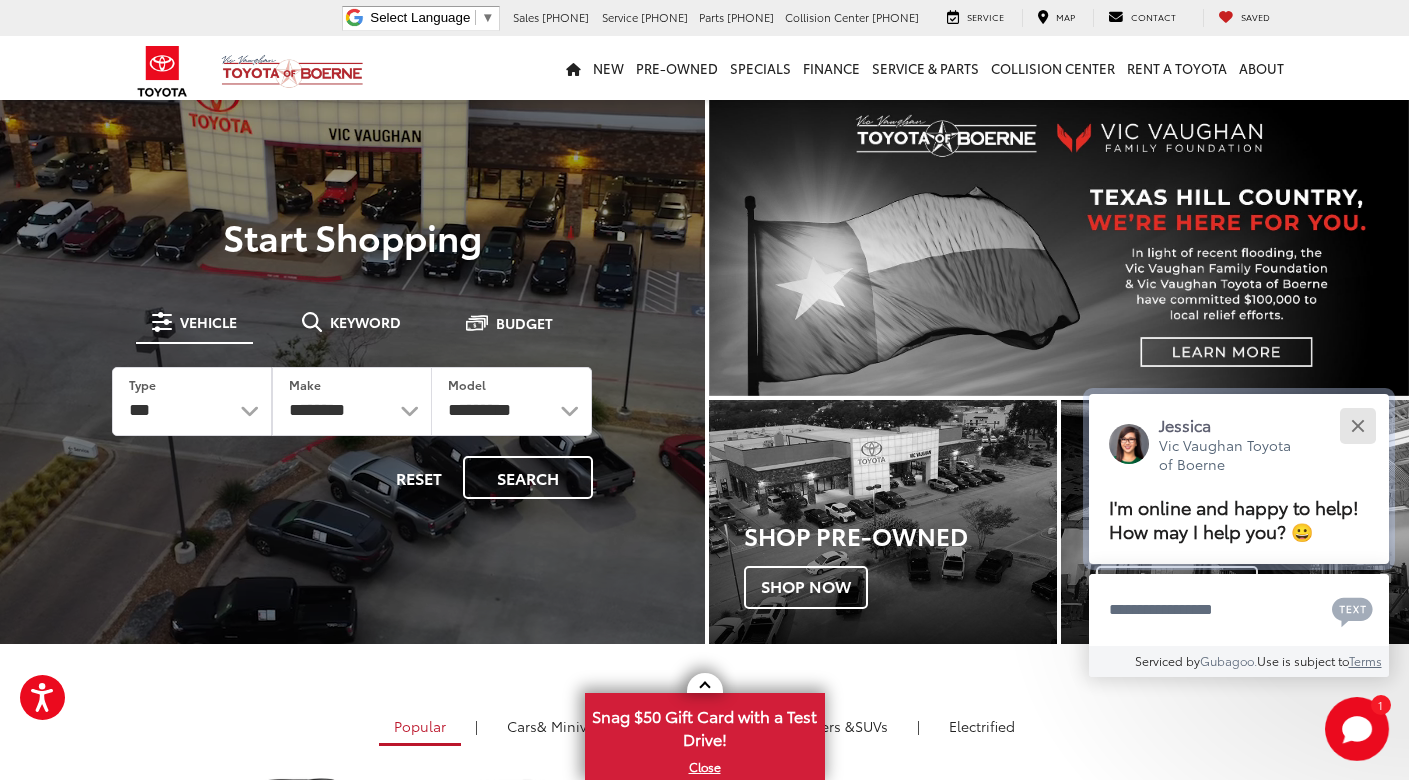 click at bounding box center [1357, 425] 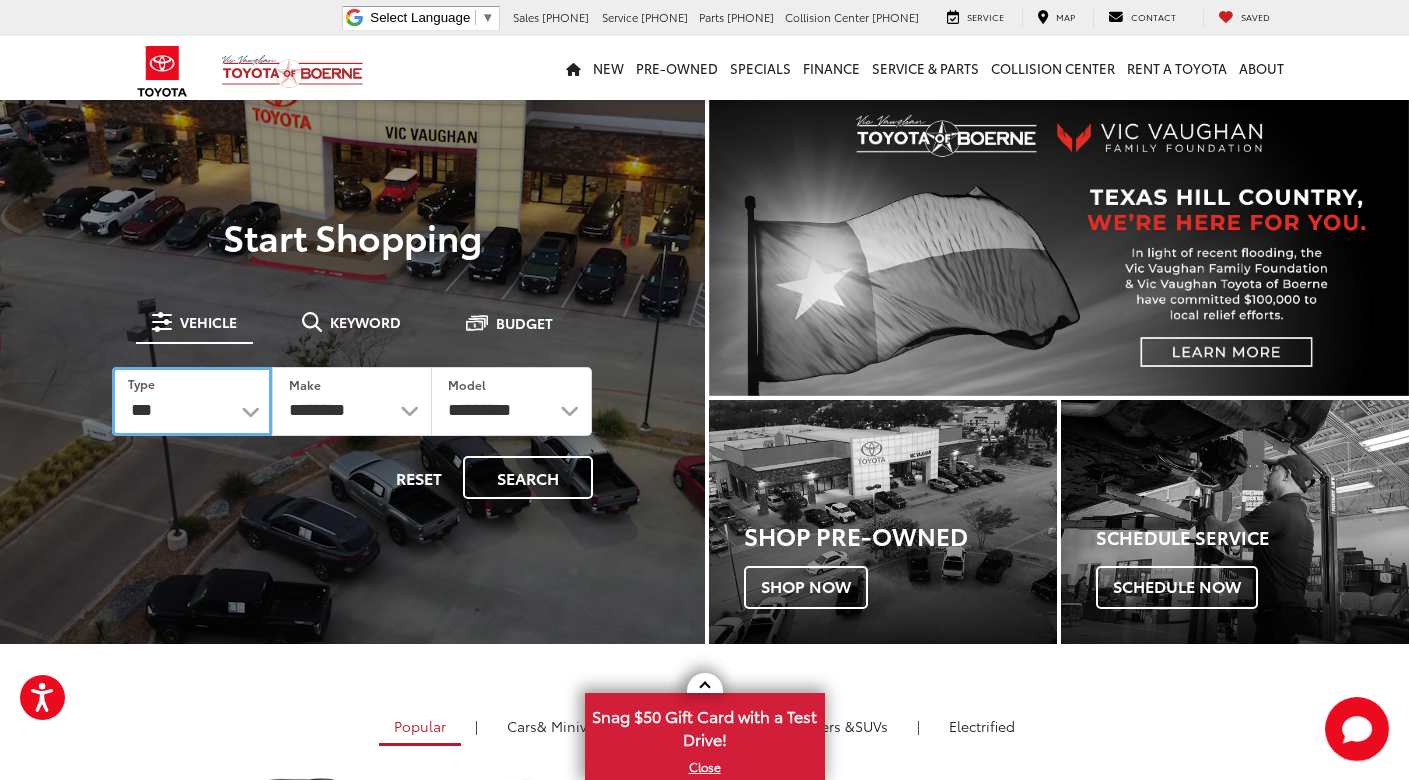 select on "********" 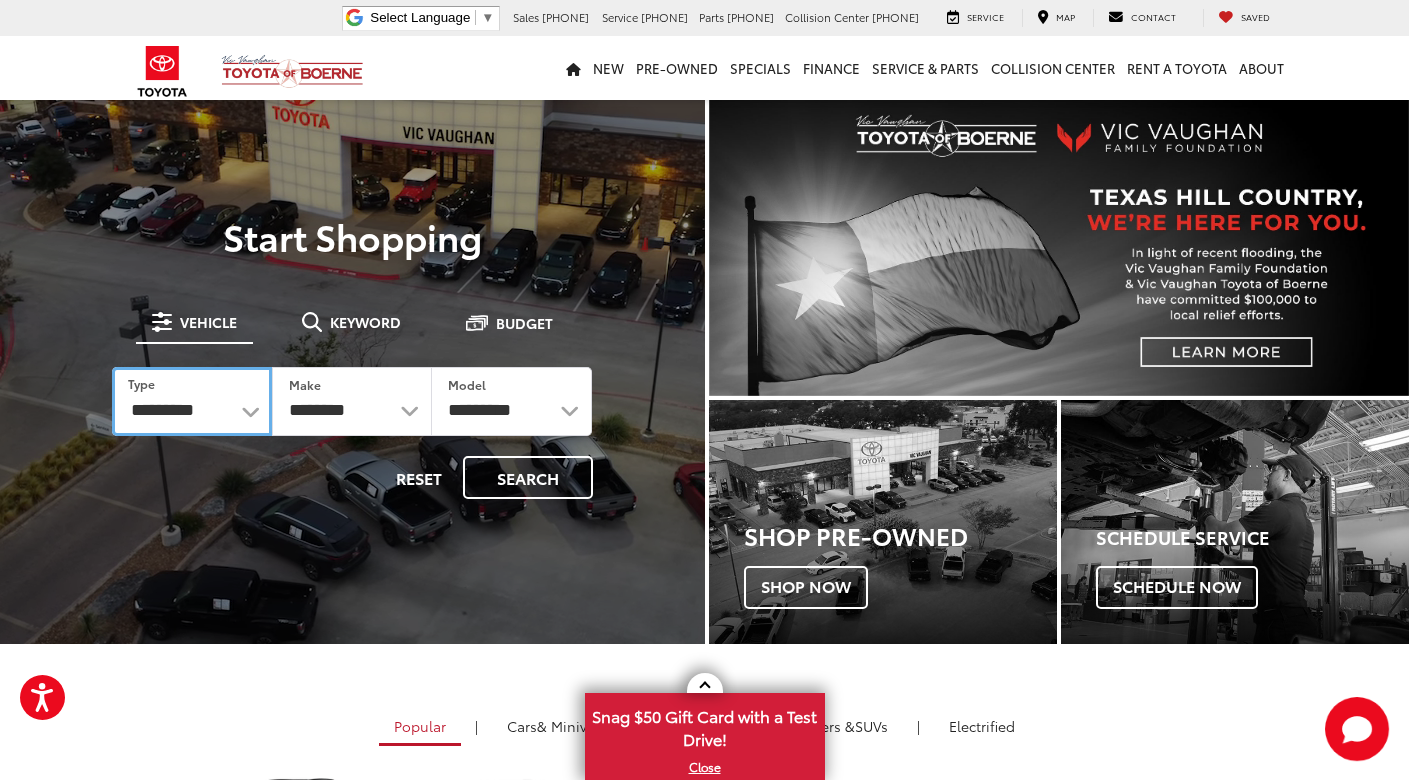 select on "******" 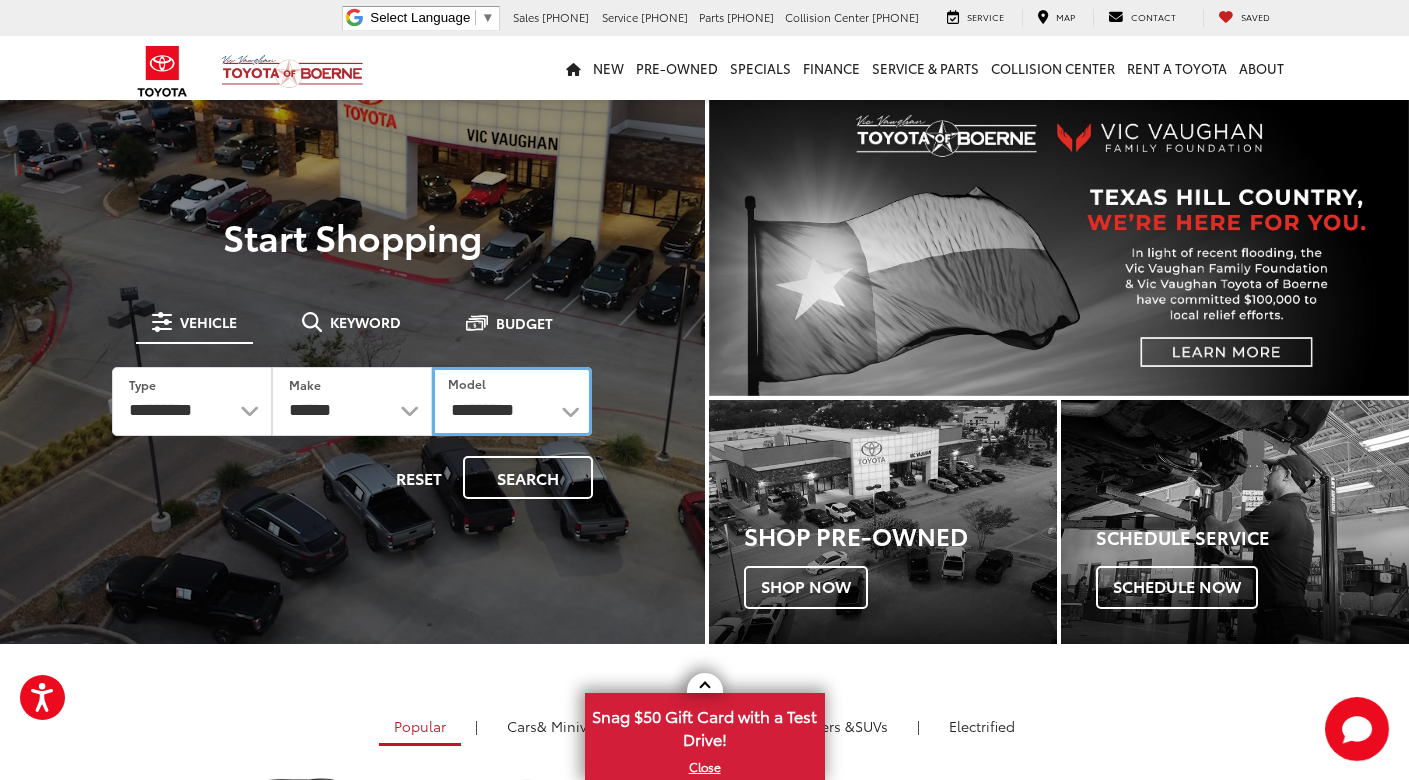 select on "**********" 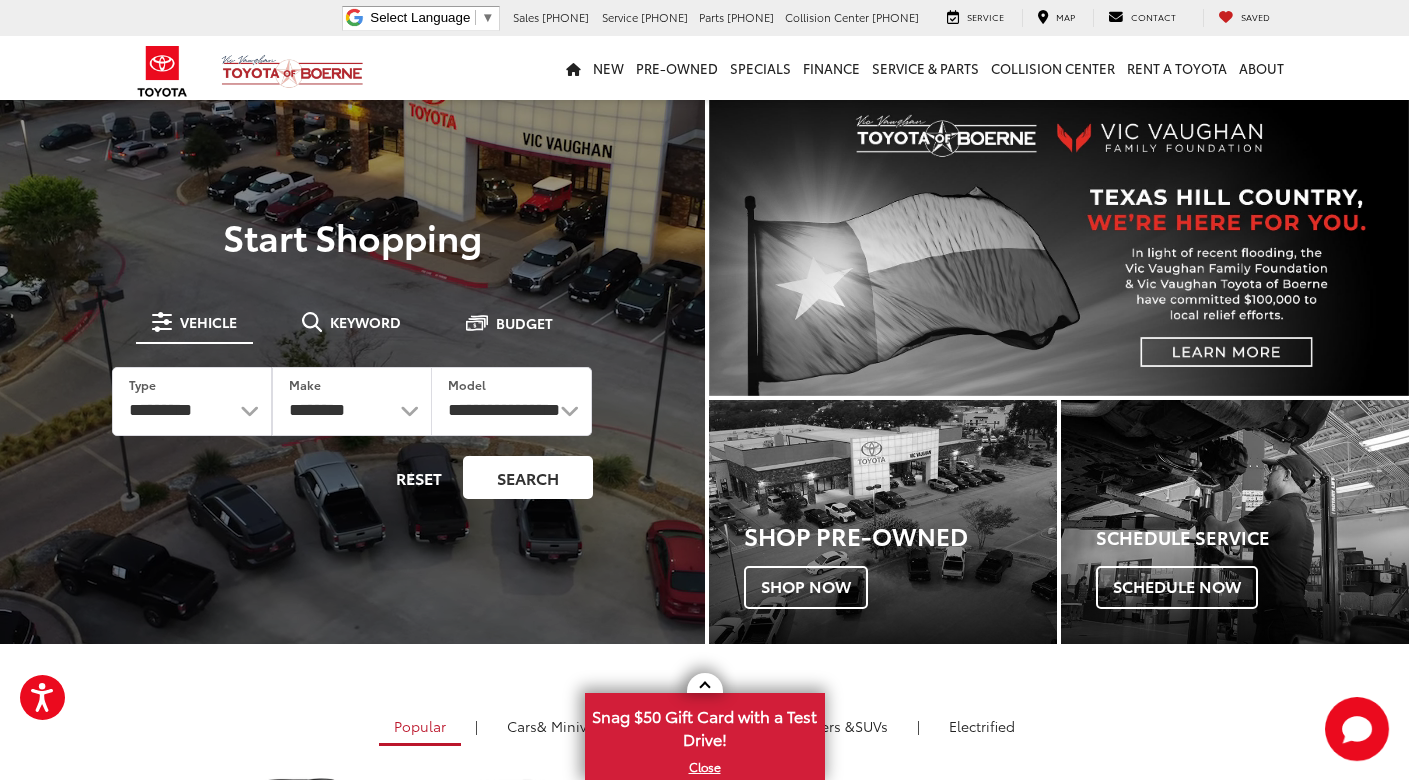 click on "Search" at bounding box center [528, 477] 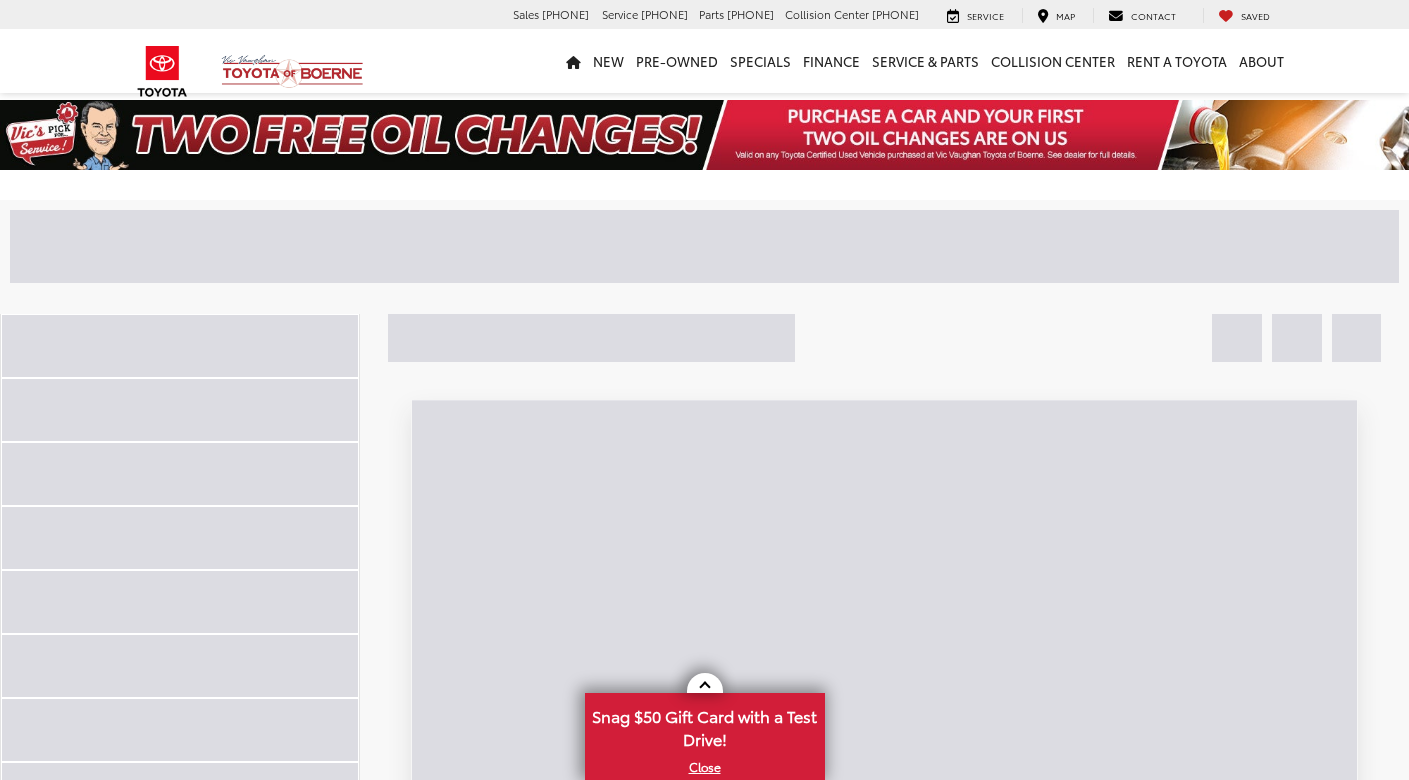 scroll, scrollTop: 0, scrollLeft: 0, axis: both 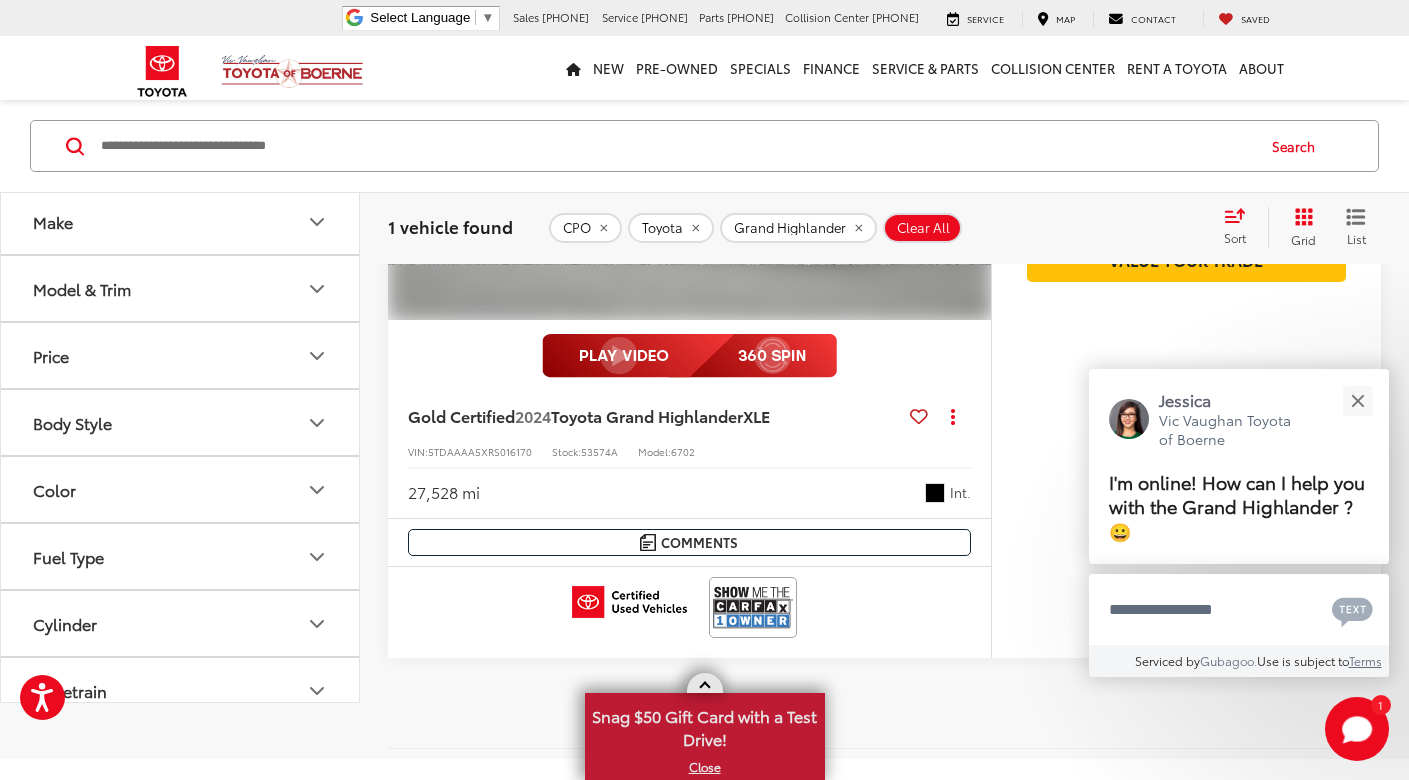 click on "X" at bounding box center [705, 767] 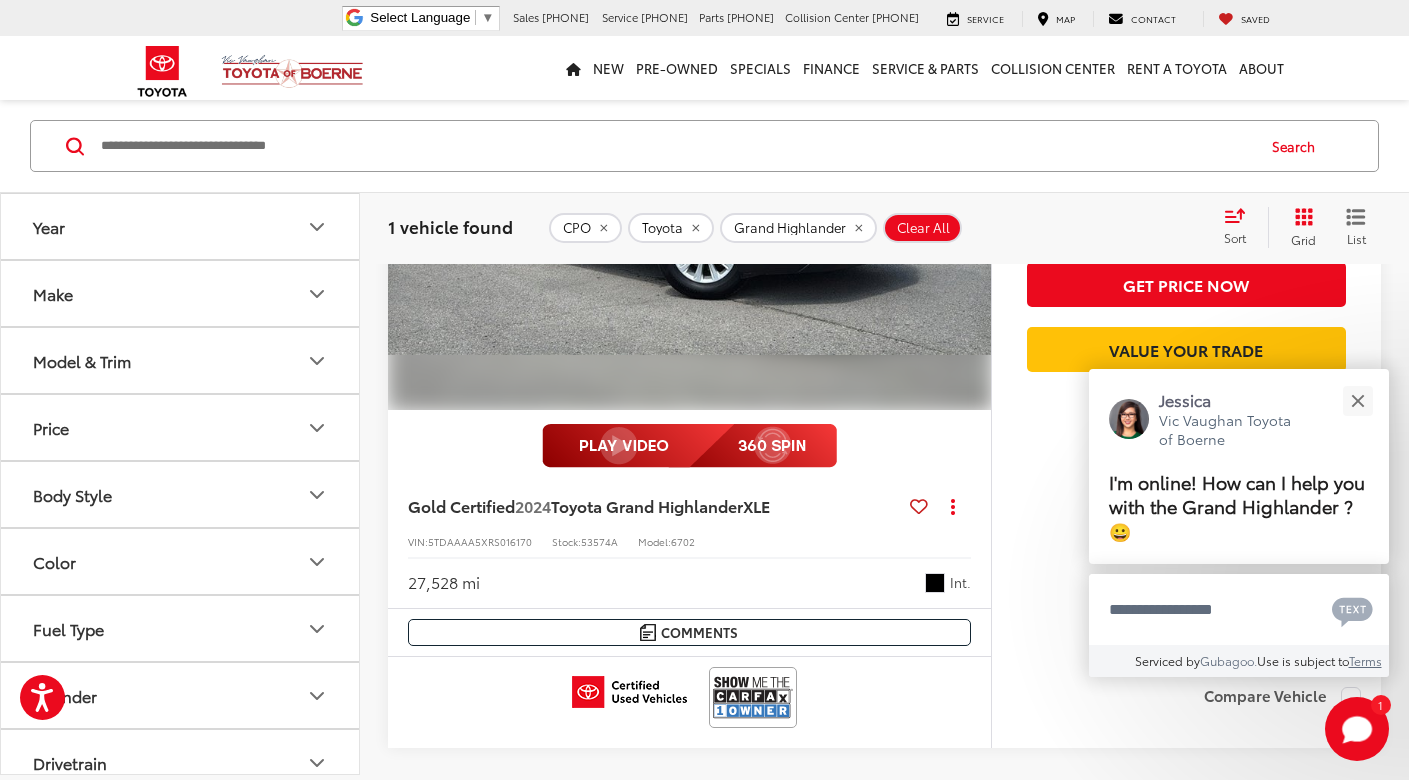 scroll, scrollTop: 414, scrollLeft: 0, axis: vertical 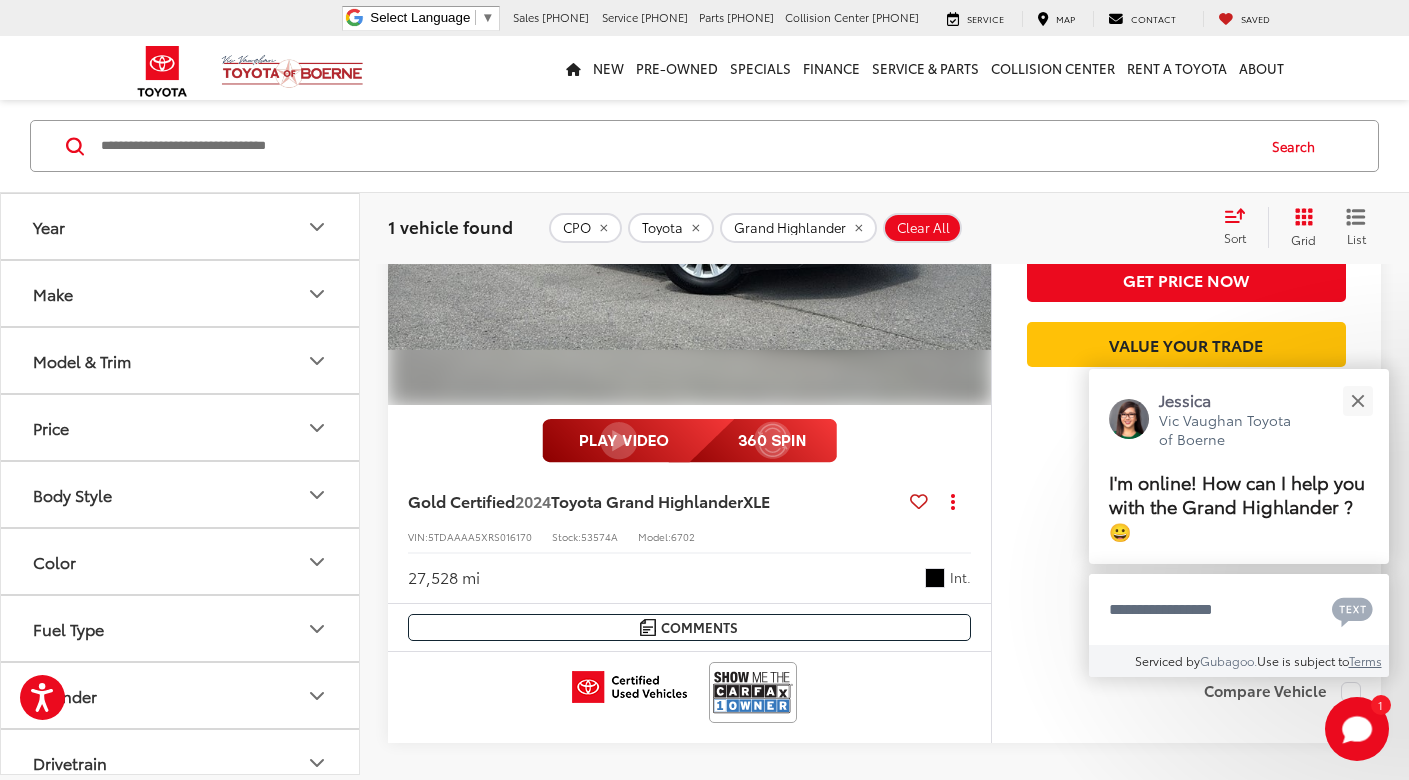 click on "Toyota Grand Highlander" at bounding box center [647, 500] 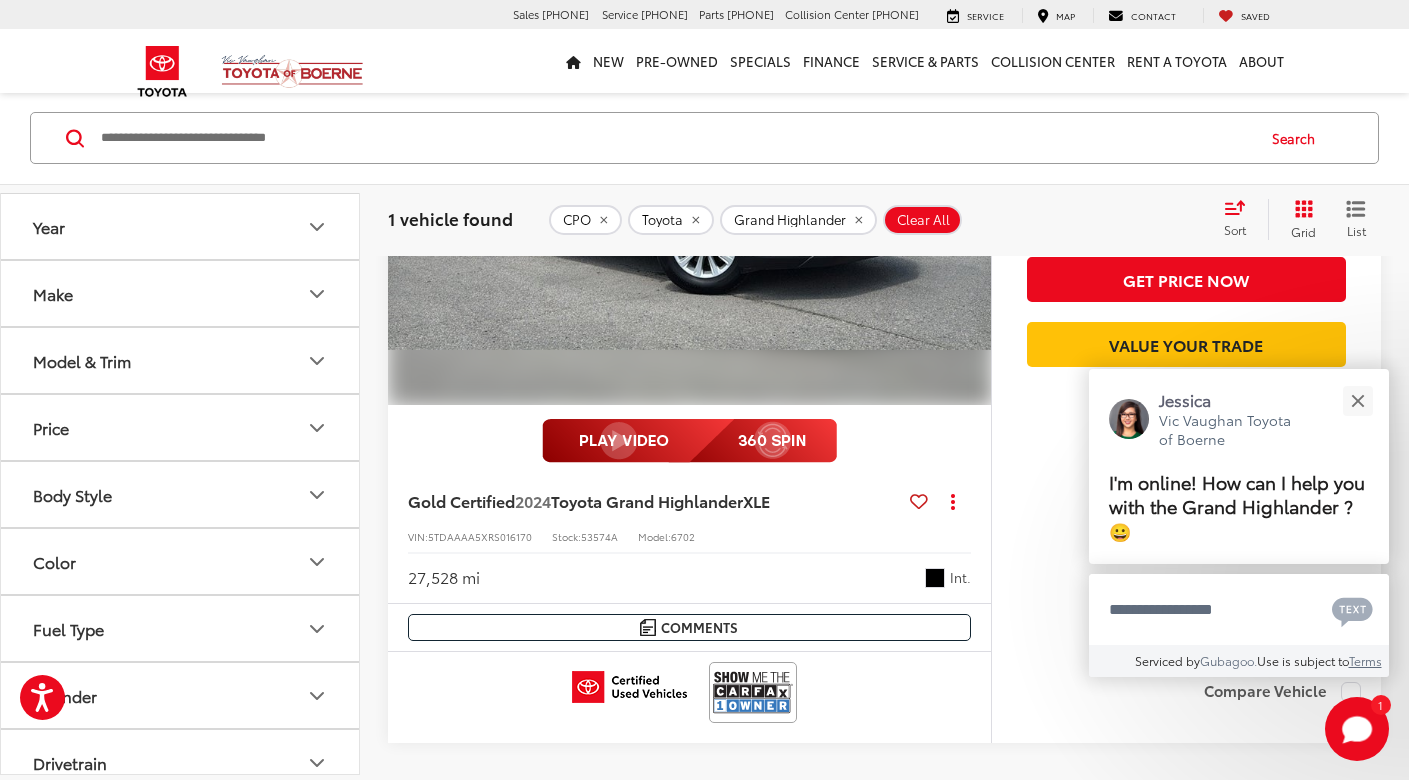 click 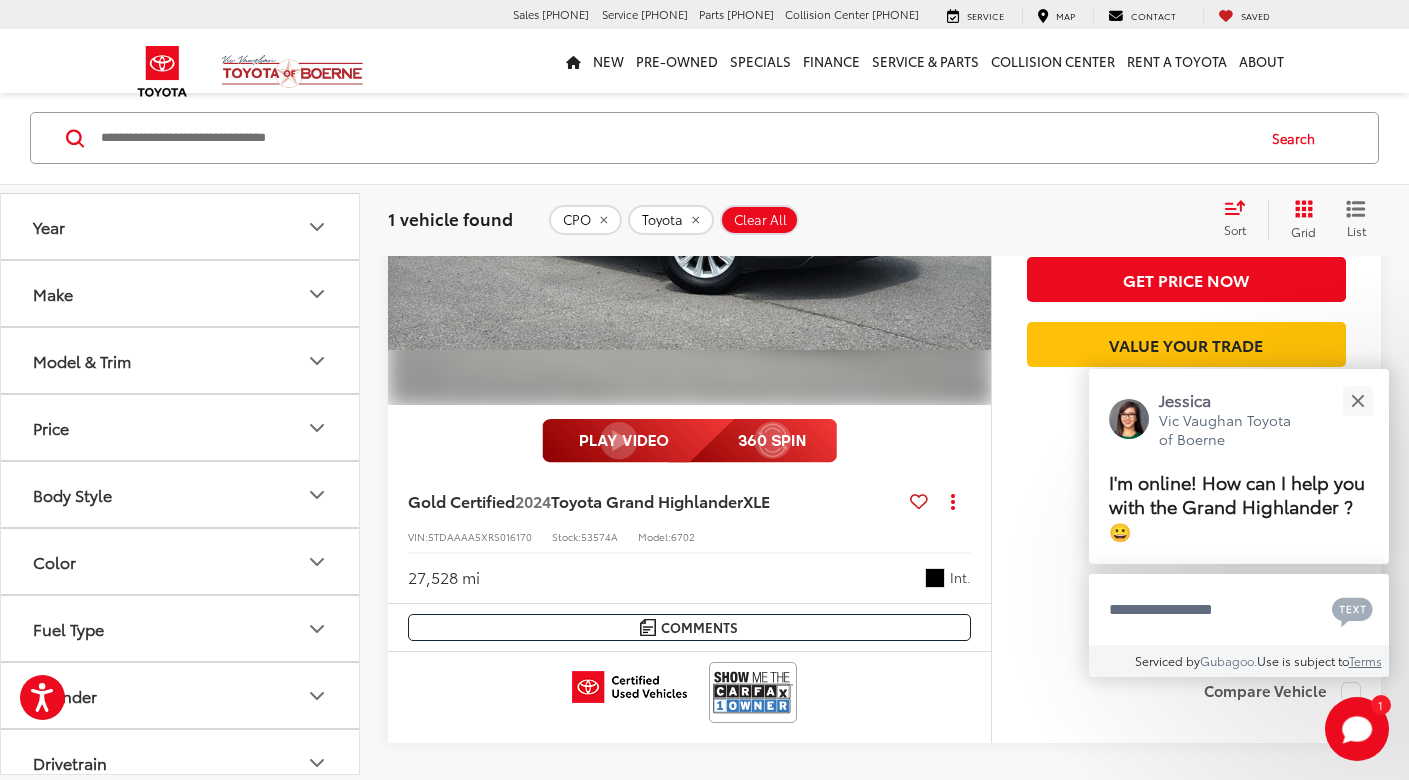 click 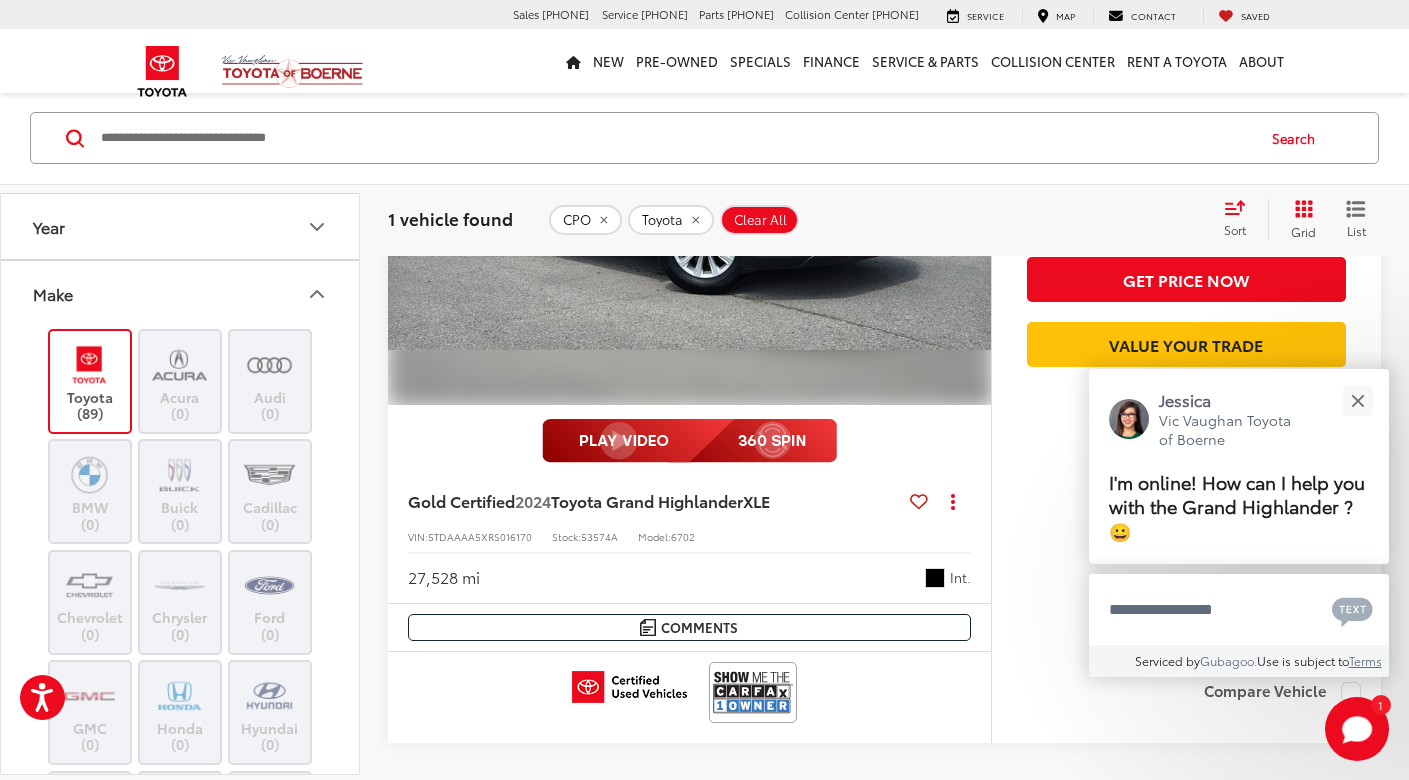 scroll, scrollTop: 107, scrollLeft: 0, axis: vertical 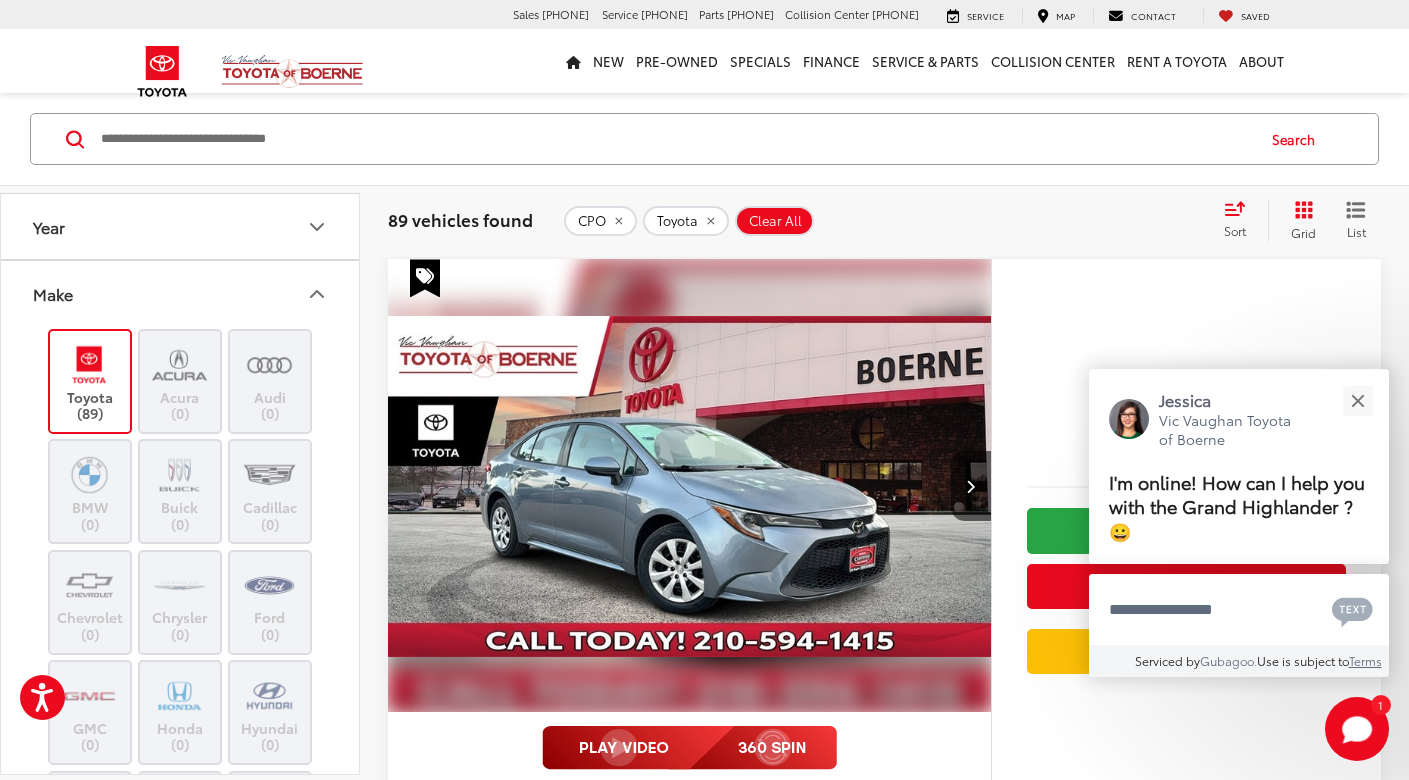 click 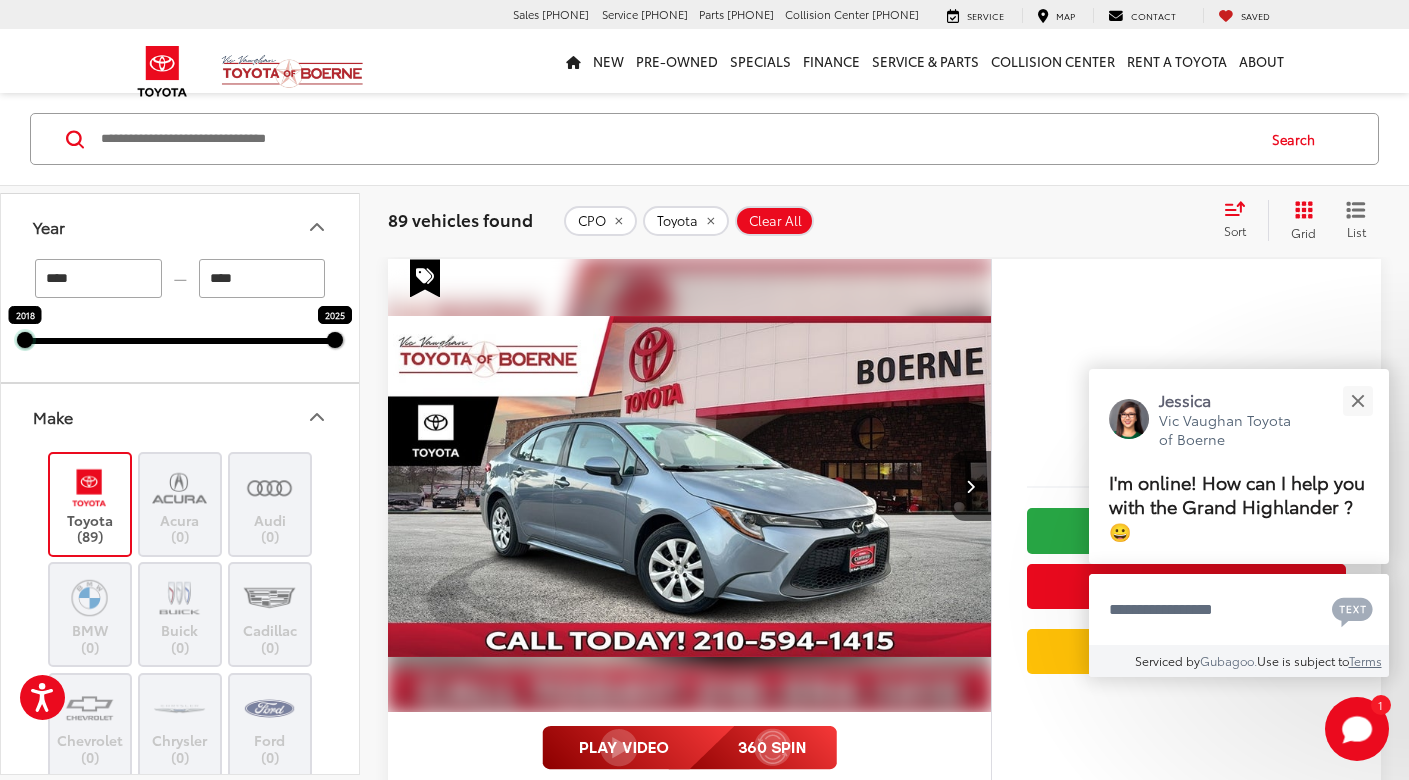 drag, startPoint x: 27, startPoint y: 341, endPoint x: 45, endPoint y: 339, distance: 18.110771 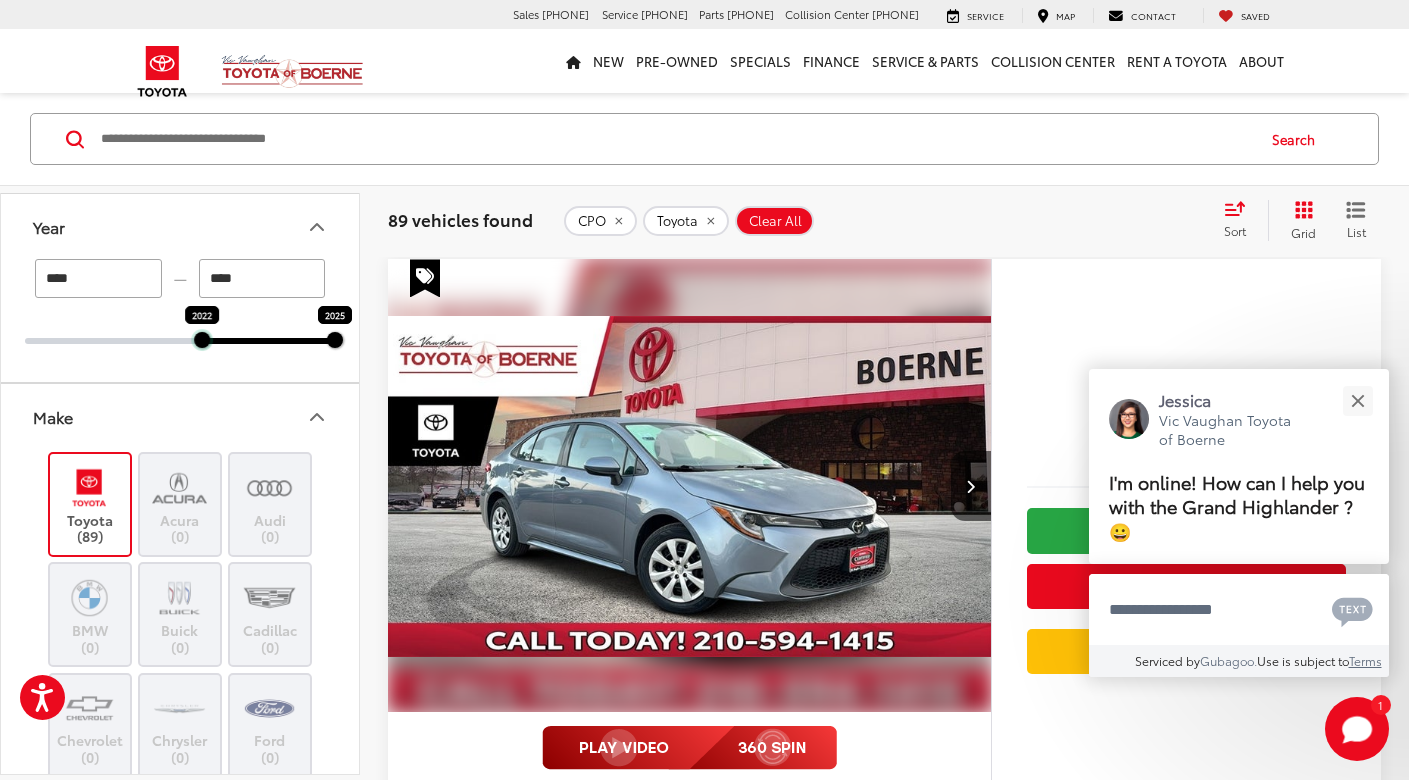 drag, startPoint x: 45, startPoint y: 339, endPoint x: 189, endPoint y: 336, distance: 144.03125 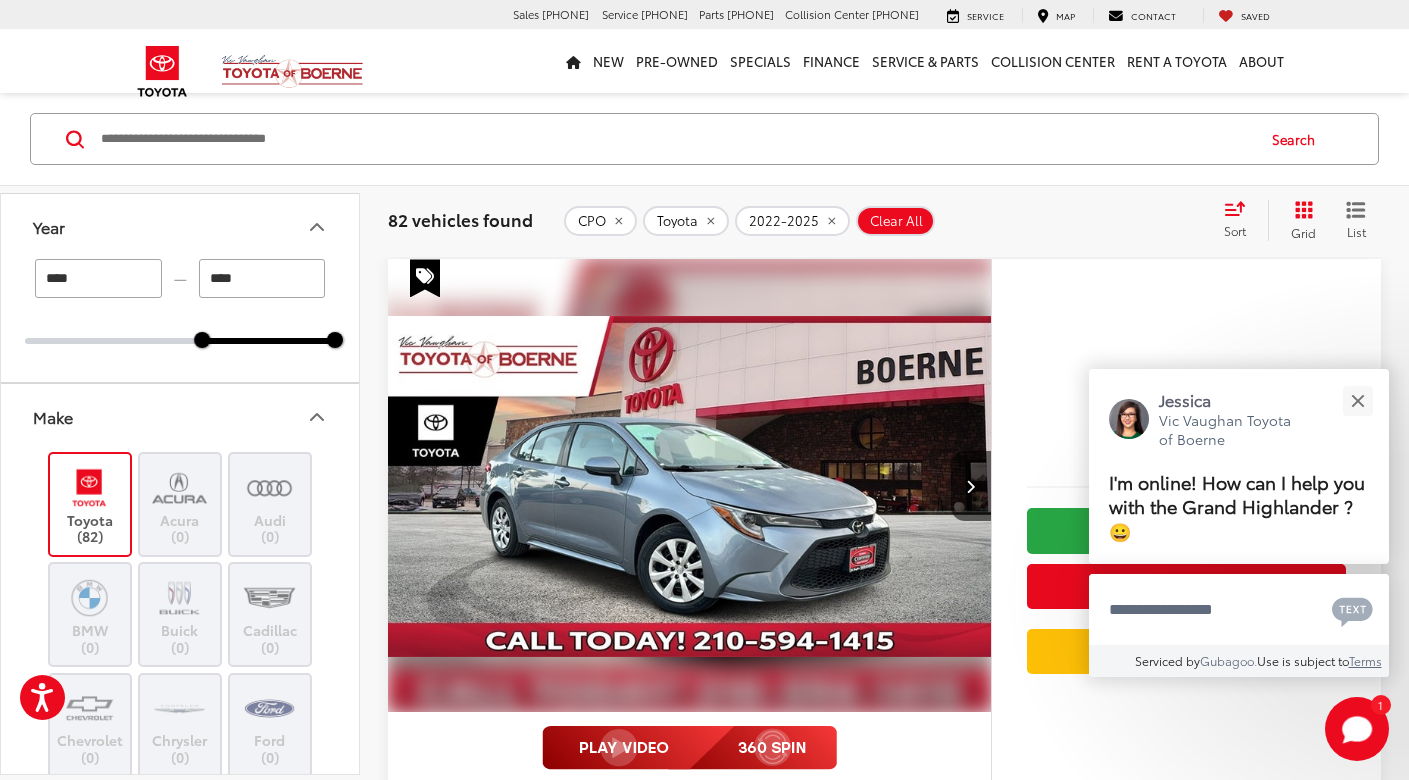 click 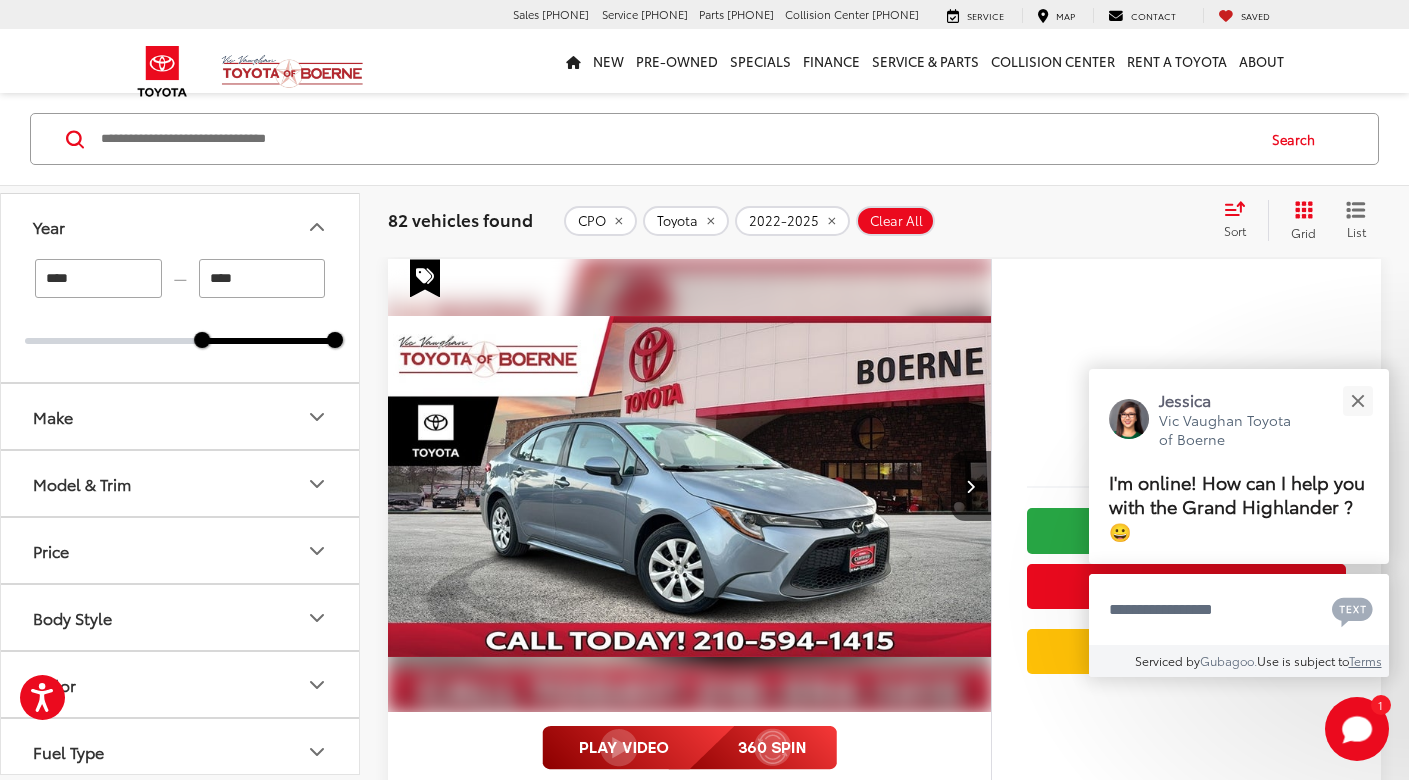click 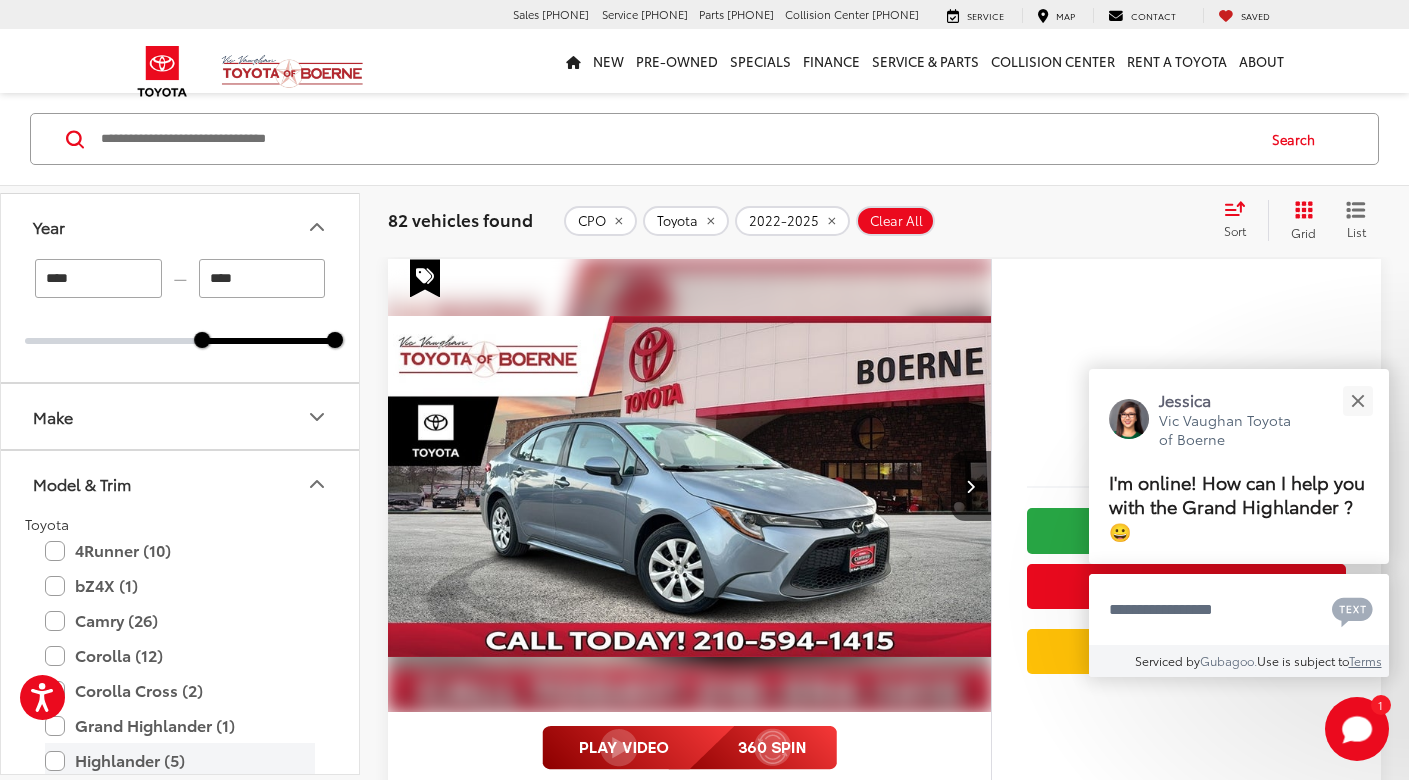 click on "Highlander (5)" at bounding box center [180, 760] 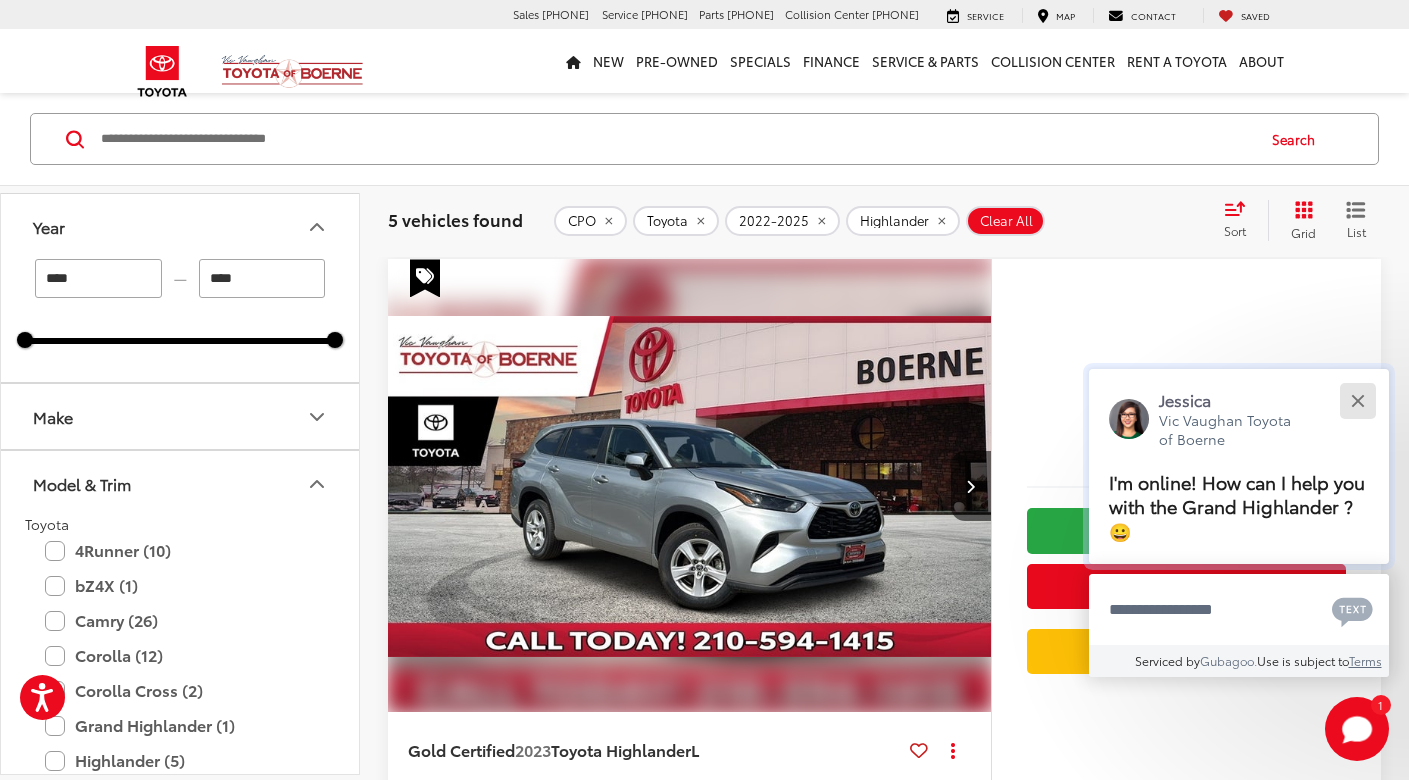 click at bounding box center [1357, 400] 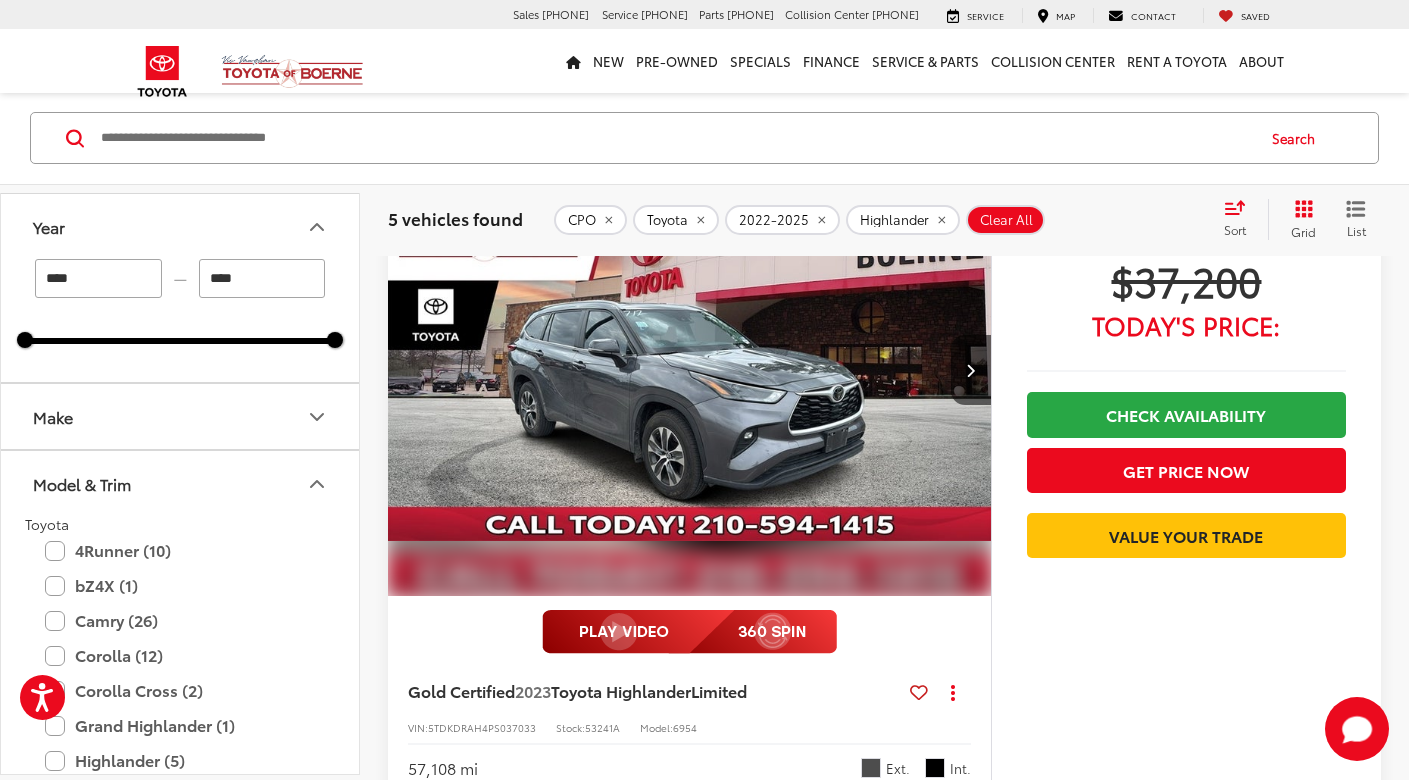 scroll, scrollTop: 3573, scrollLeft: 0, axis: vertical 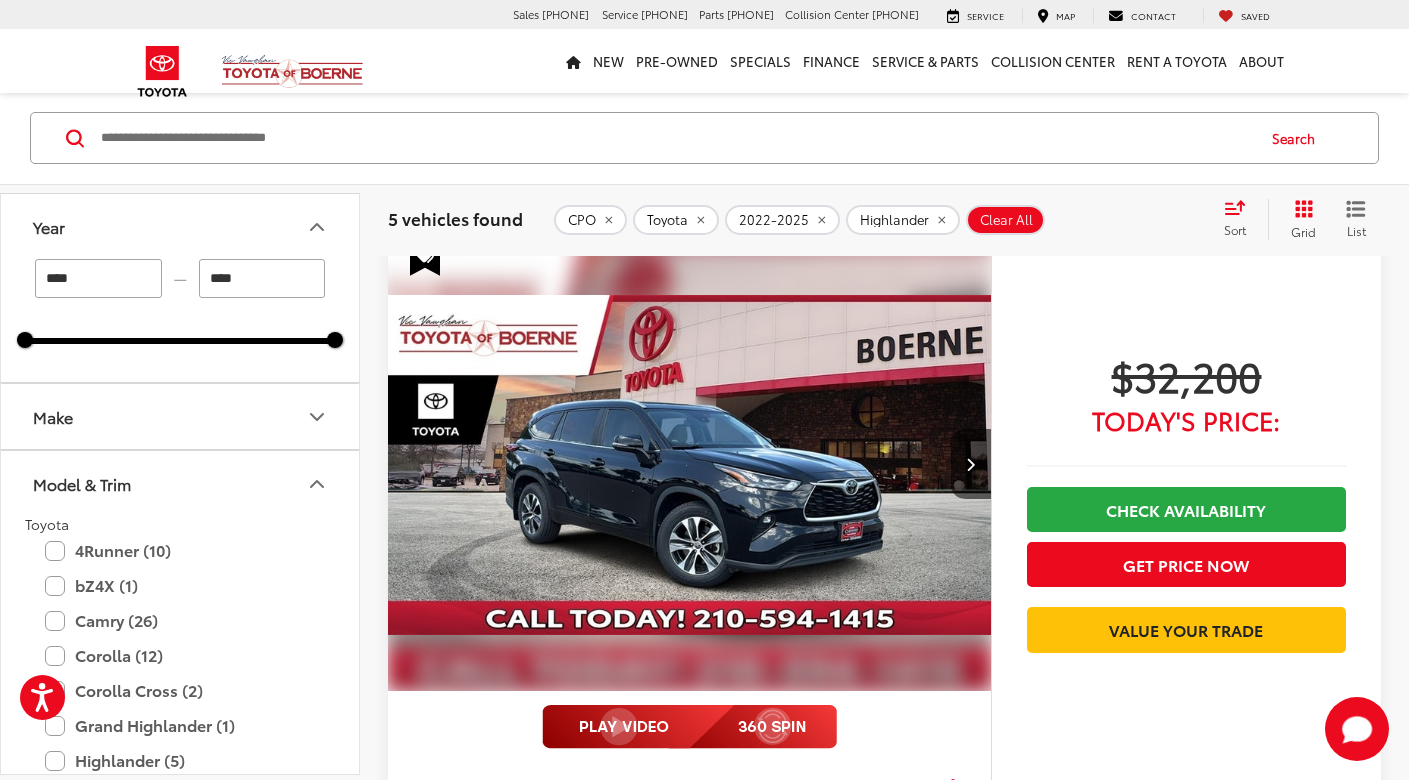 click at bounding box center (690, 465) 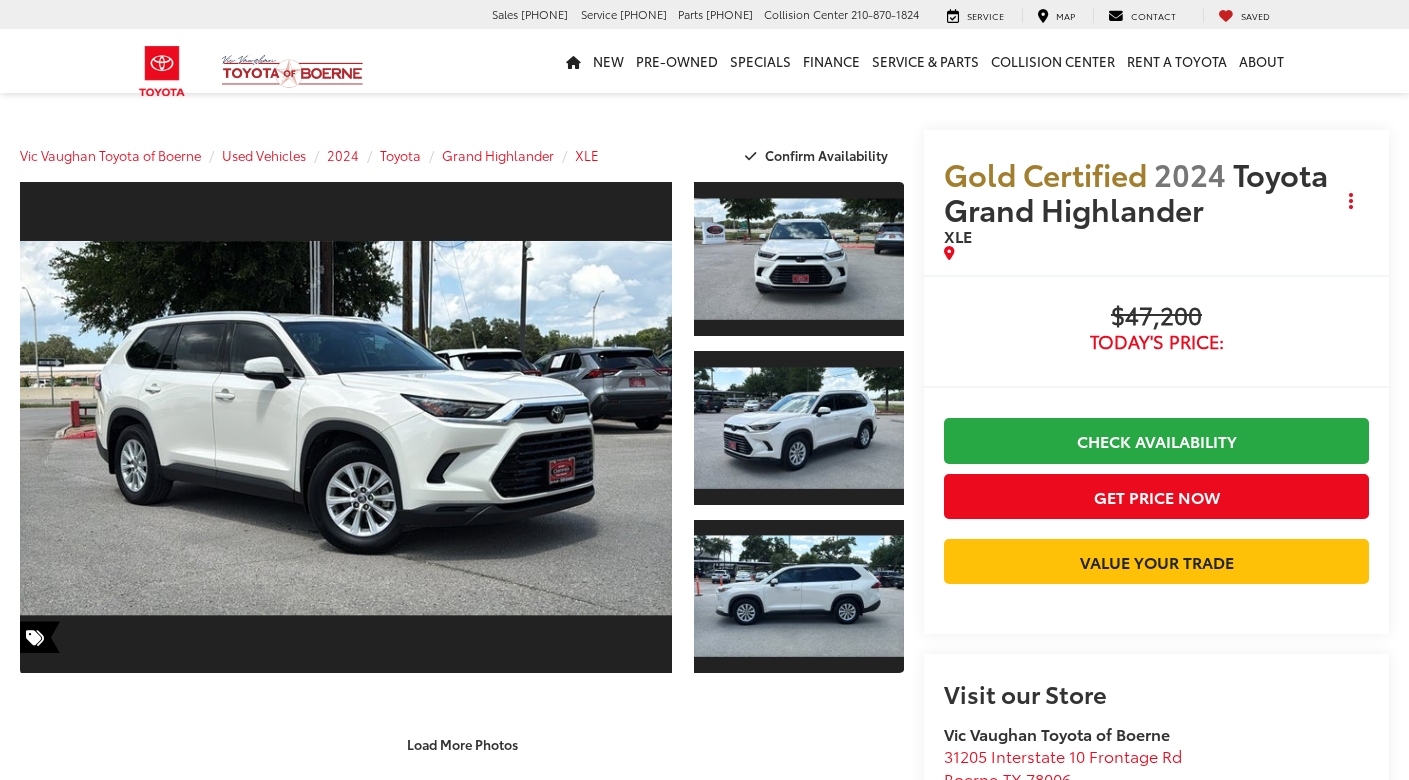 scroll, scrollTop: 0, scrollLeft: 0, axis: both 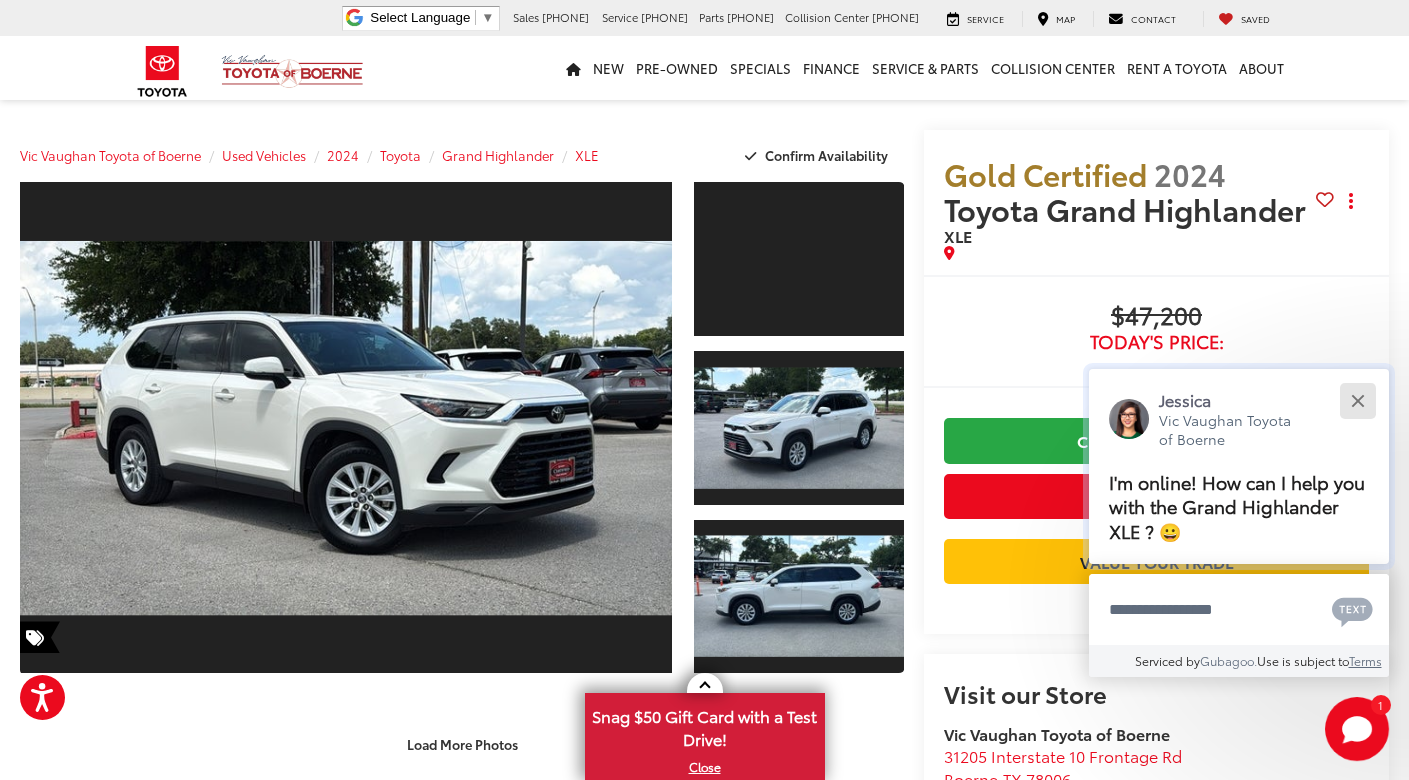 click at bounding box center [1357, 400] 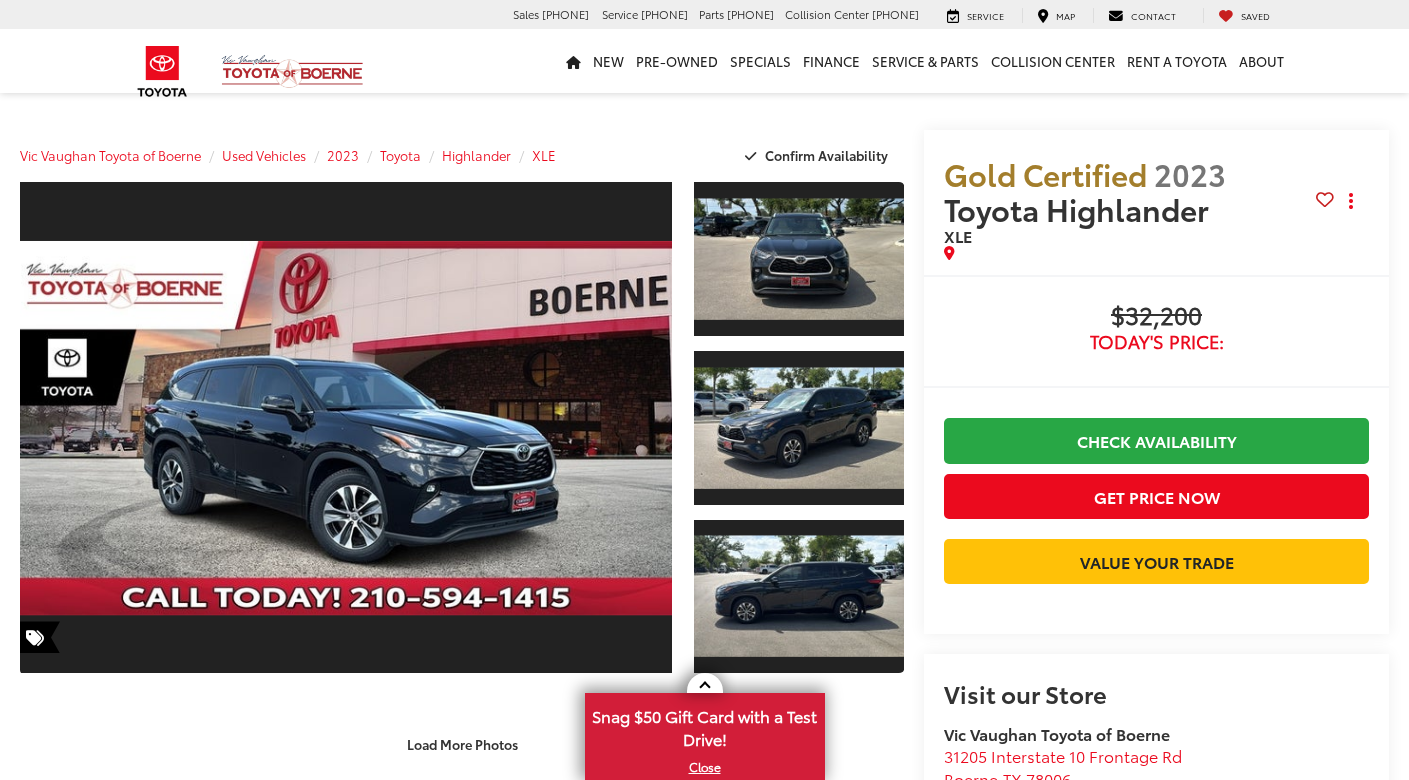 scroll, scrollTop: 0, scrollLeft: 0, axis: both 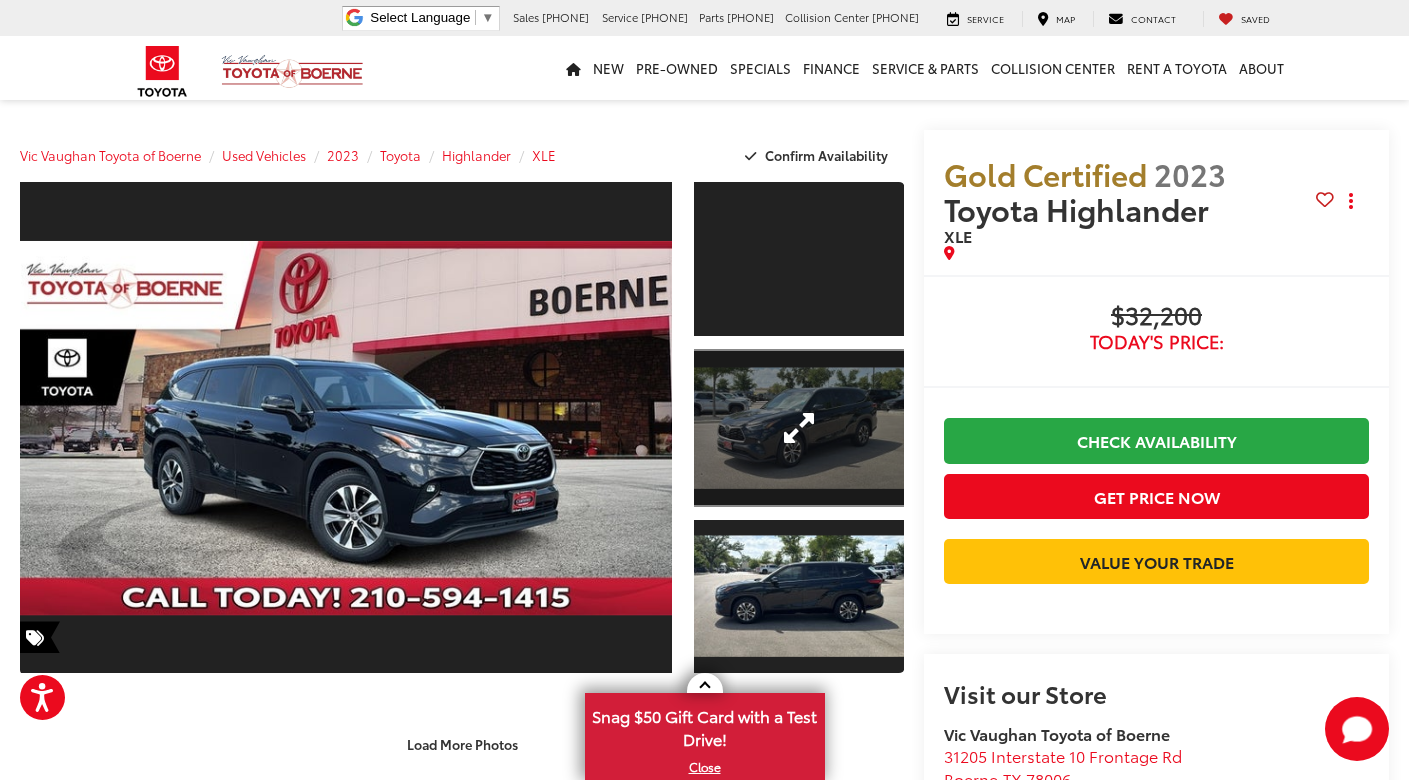 click at bounding box center (799, 428) 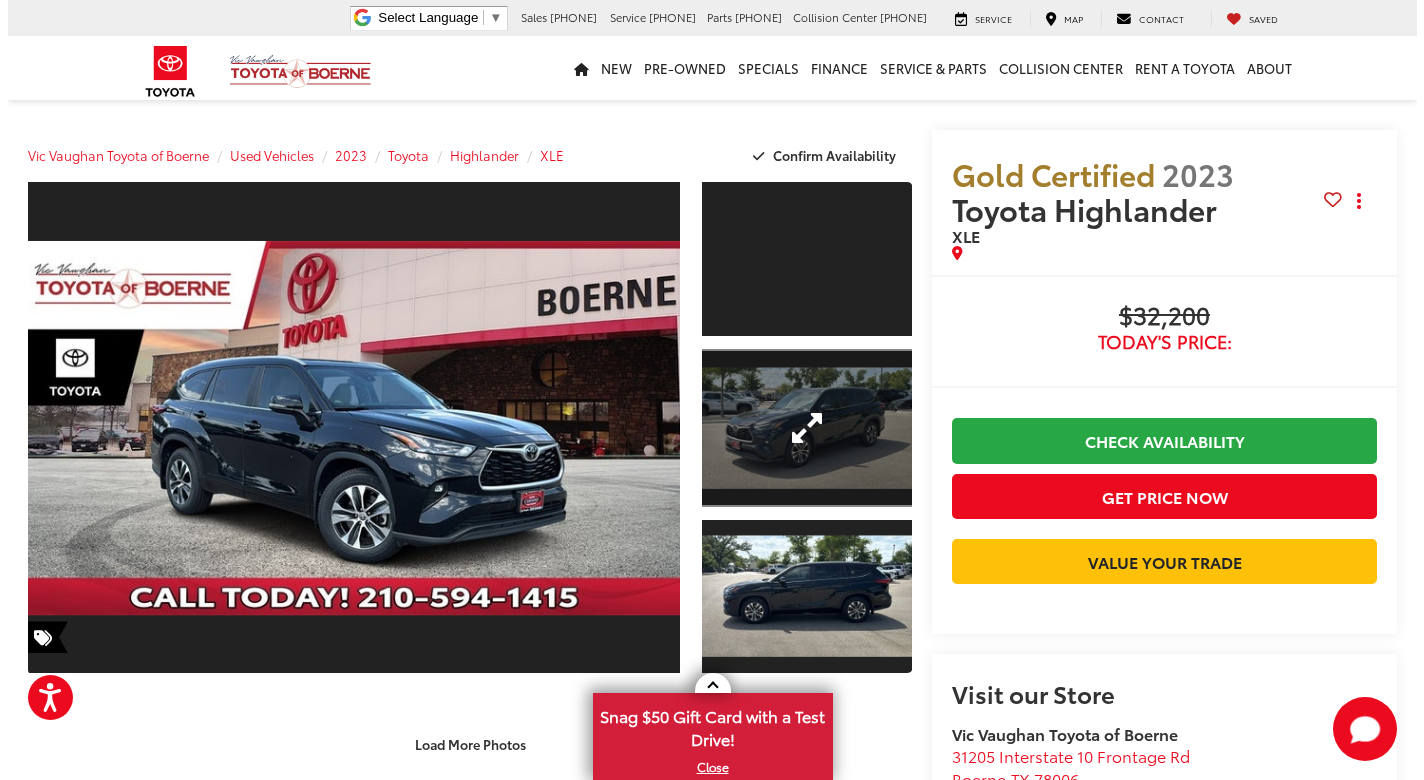 scroll, scrollTop: 0, scrollLeft: 0, axis: both 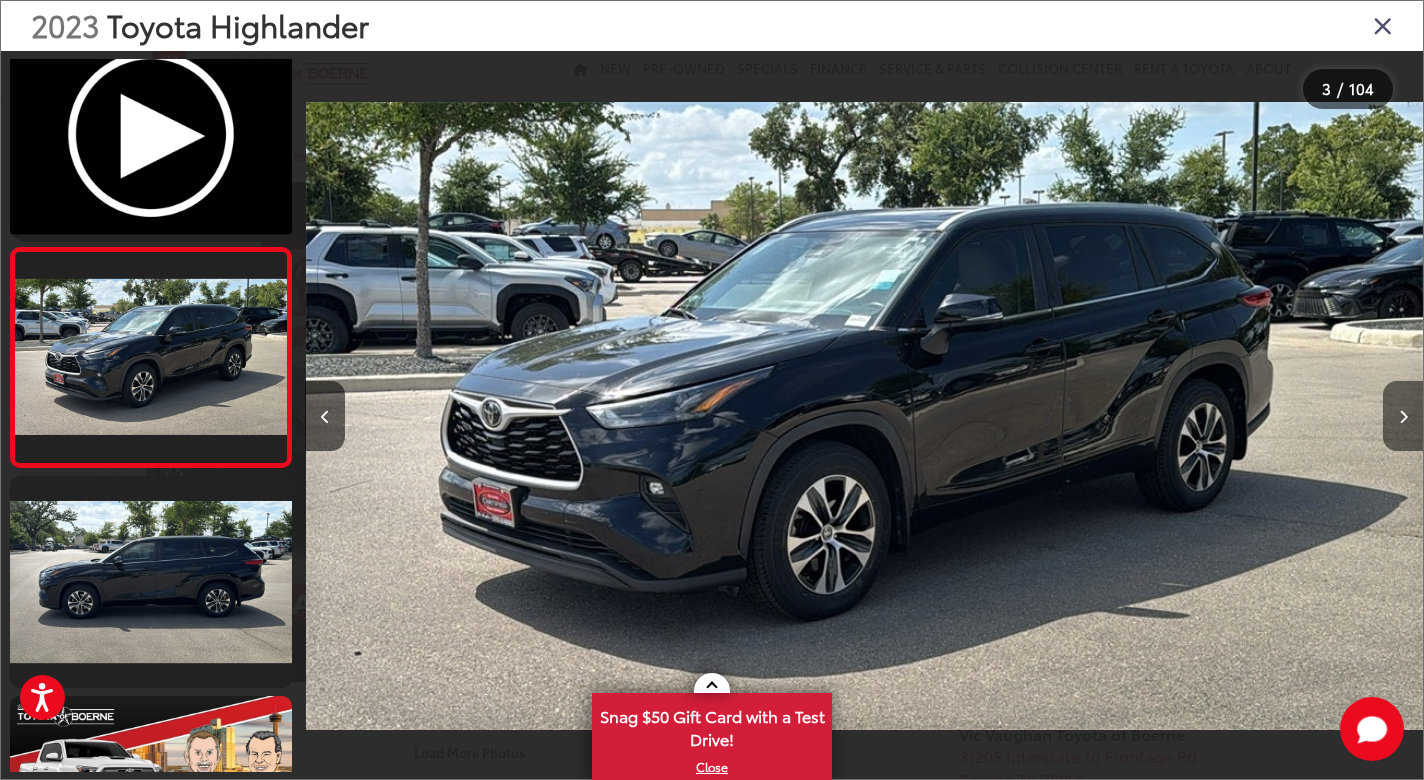 click at bounding box center [1403, 416] 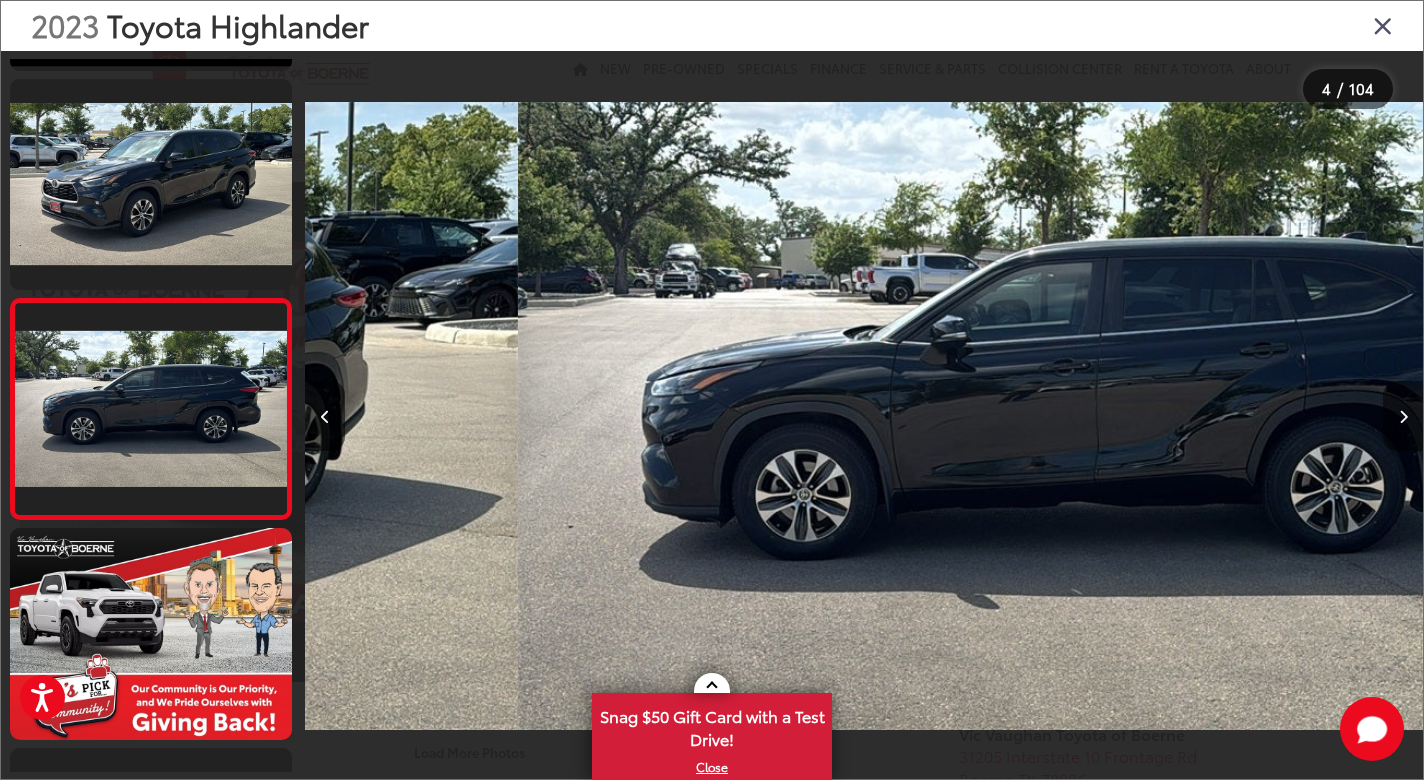 scroll, scrollTop: 467, scrollLeft: 0, axis: vertical 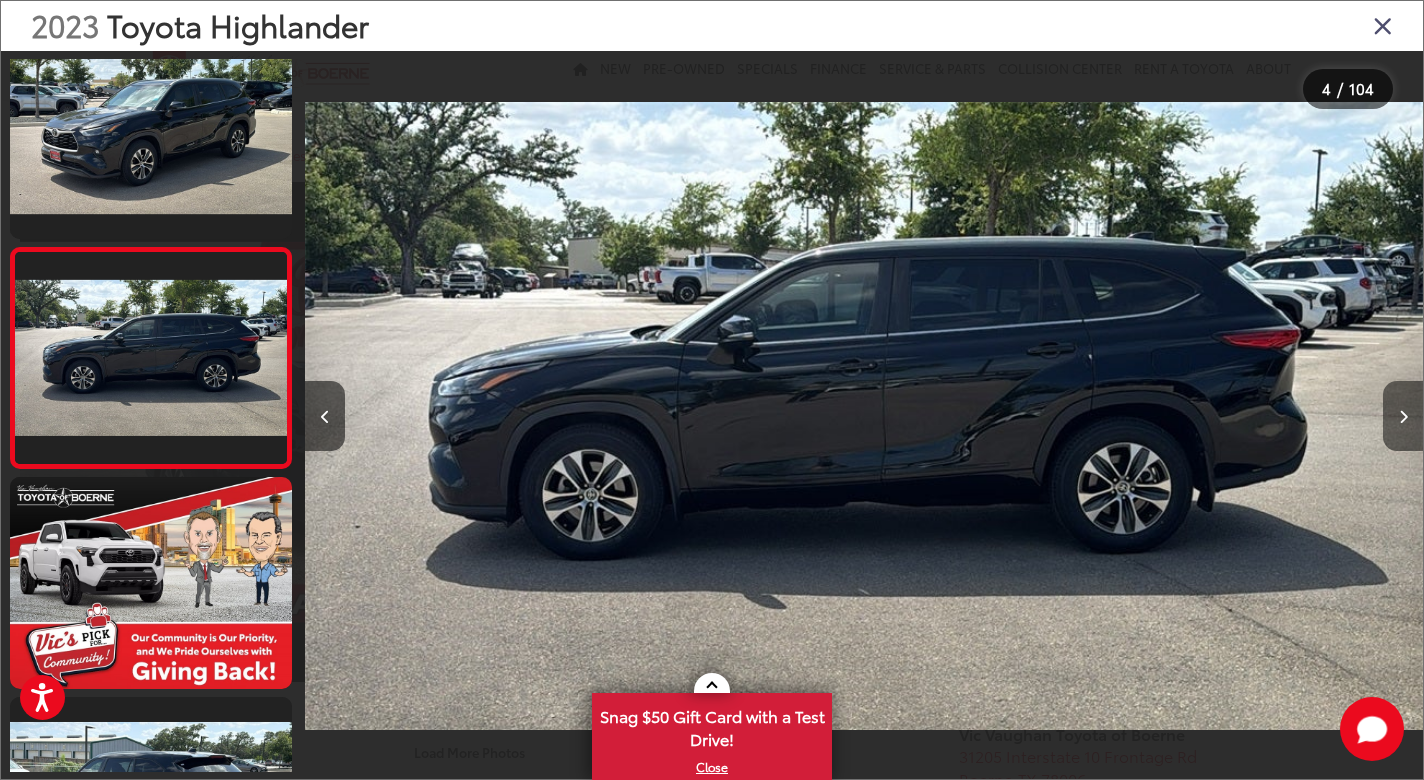 click at bounding box center [1403, 416] 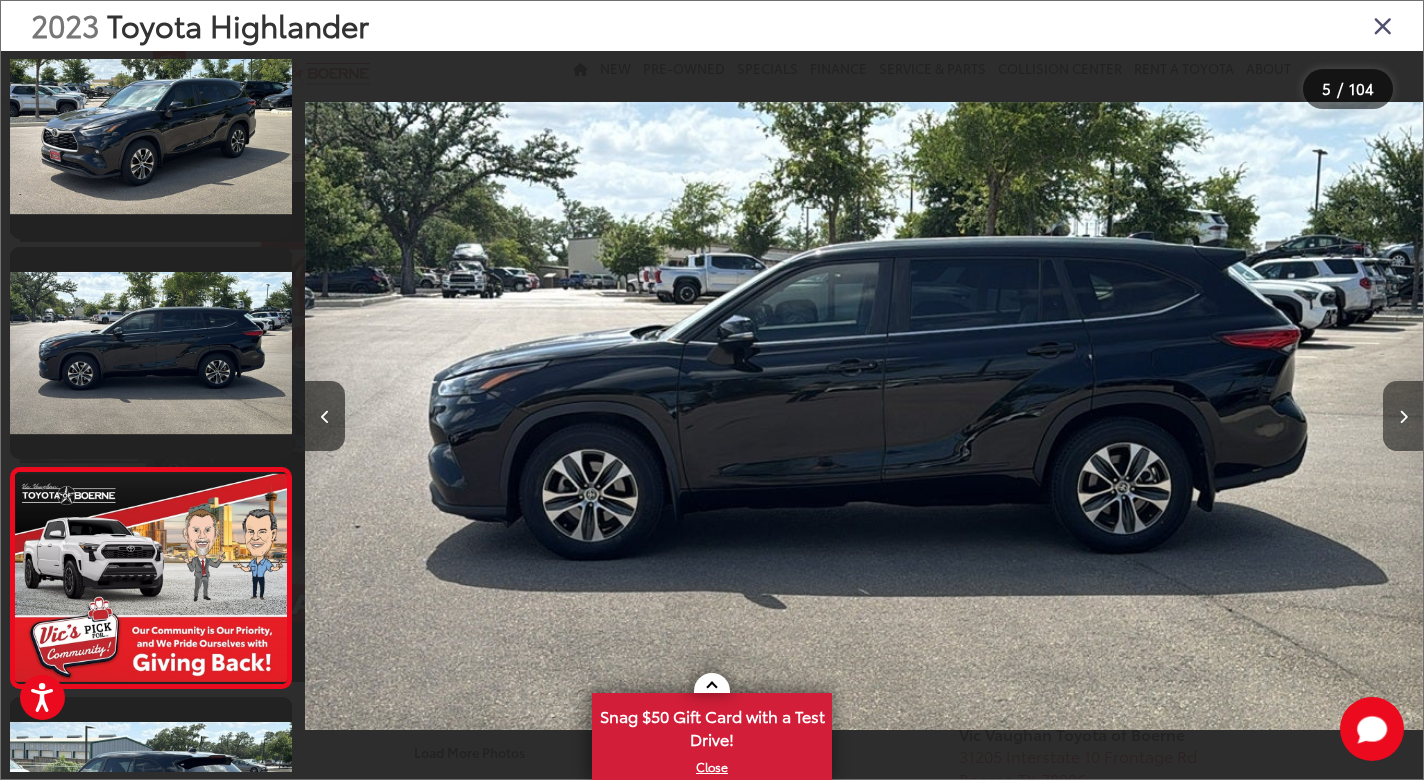 scroll, scrollTop: 0, scrollLeft: 4470, axis: horizontal 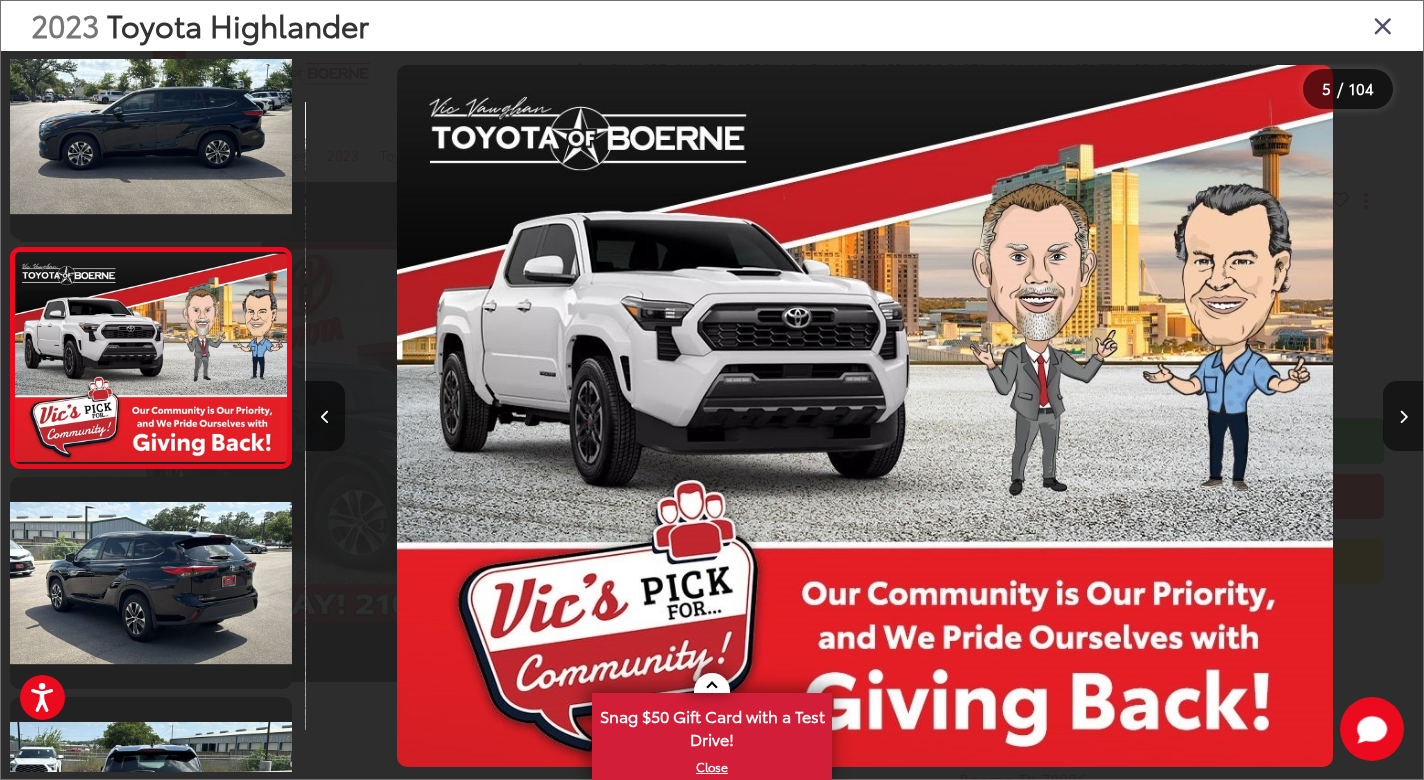 click at bounding box center [1403, 416] 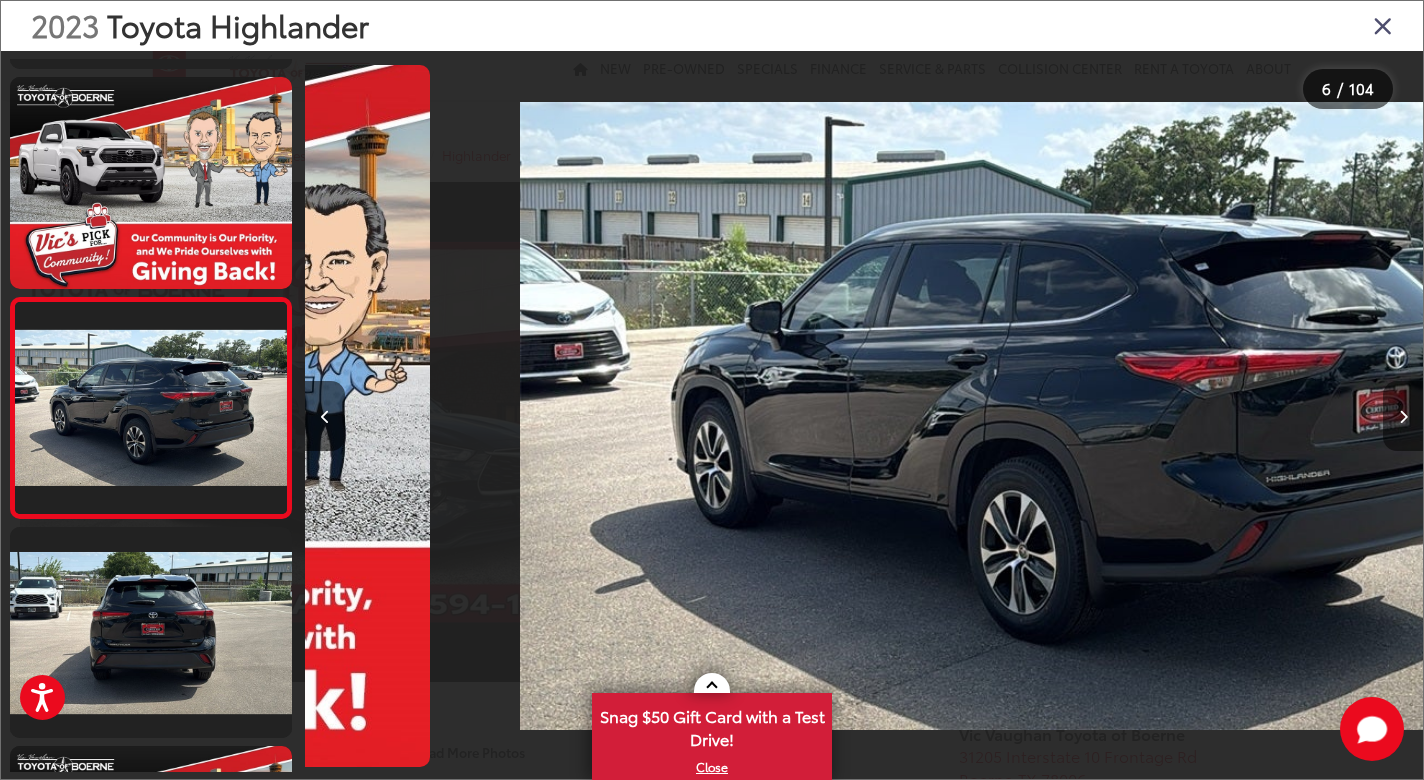 scroll, scrollTop: 910, scrollLeft: 0, axis: vertical 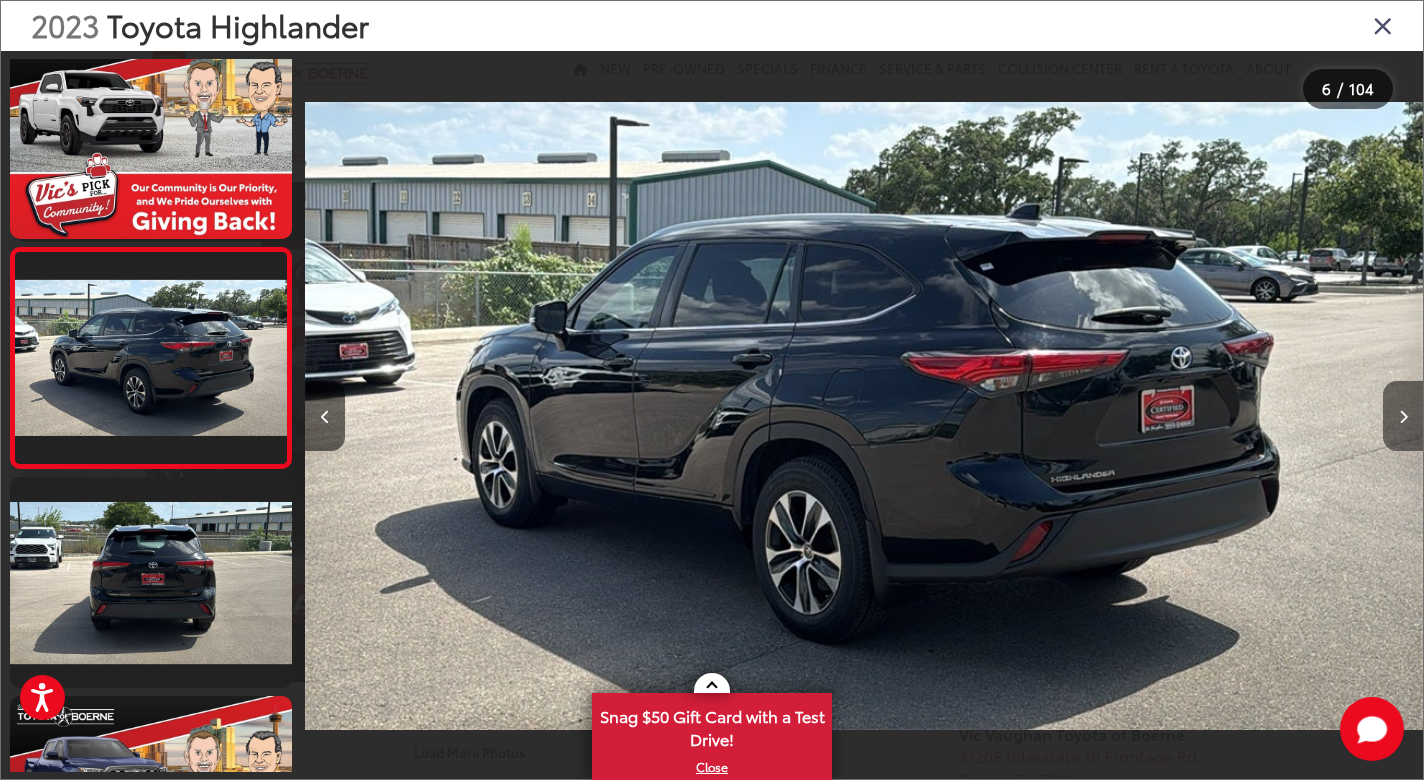 click at bounding box center (1403, 416) 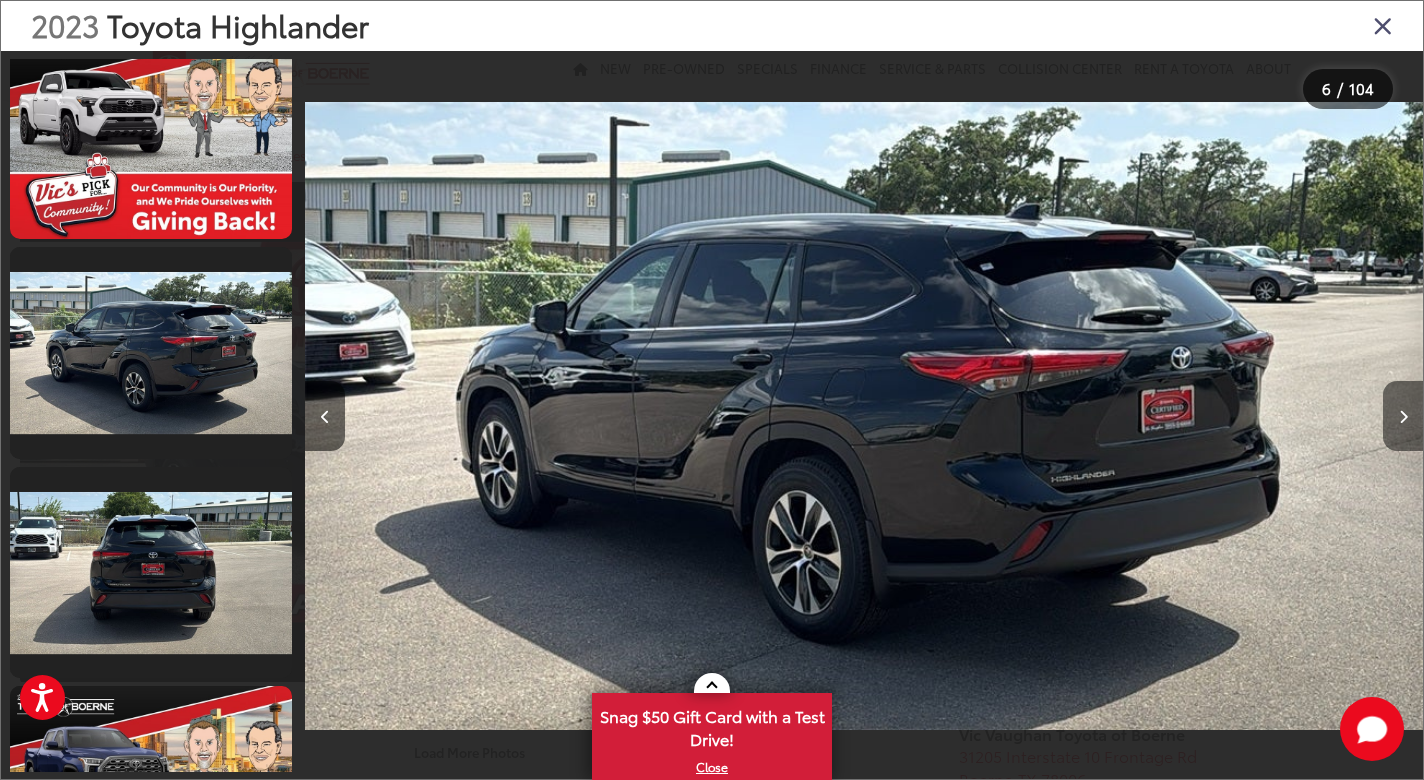 scroll, scrollTop: 0, scrollLeft: 6706, axis: horizontal 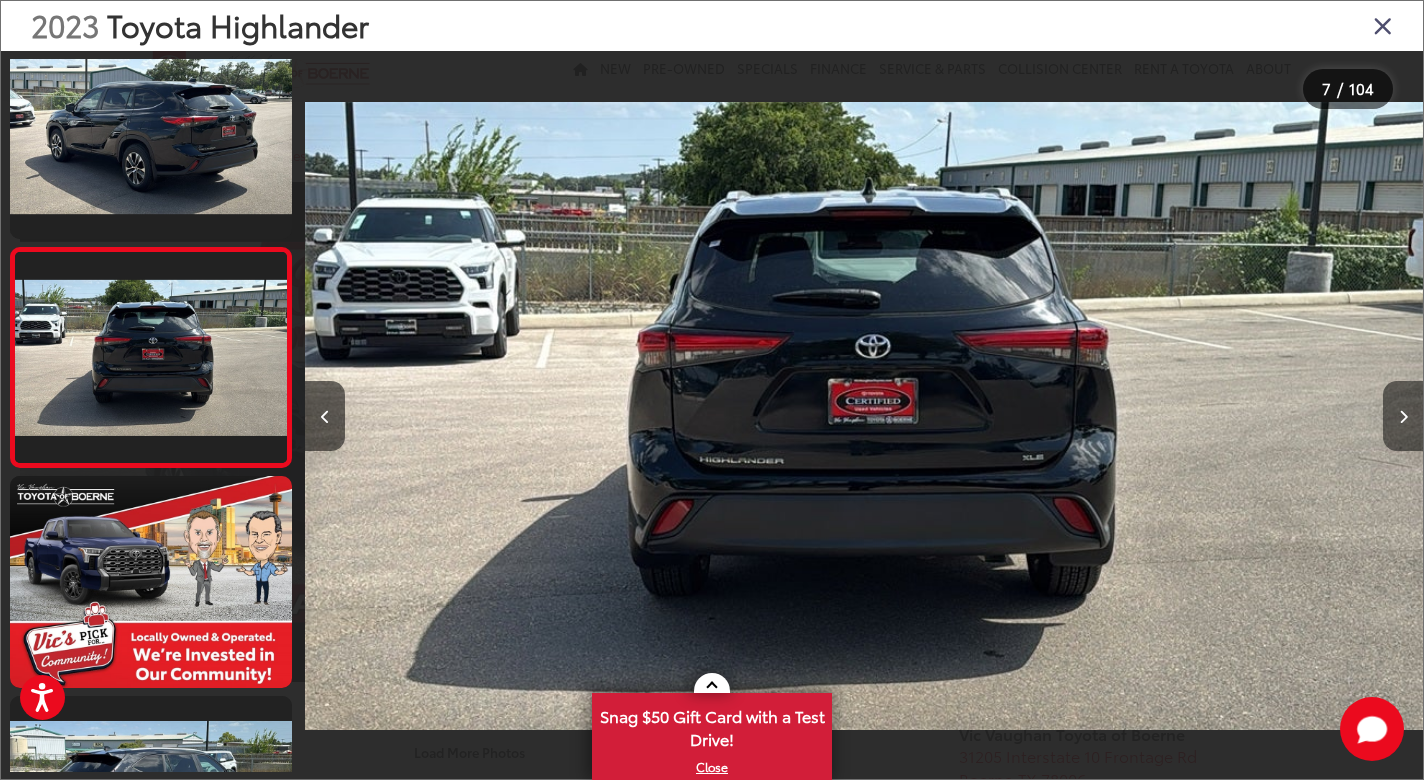 click at bounding box center [1403, 416] 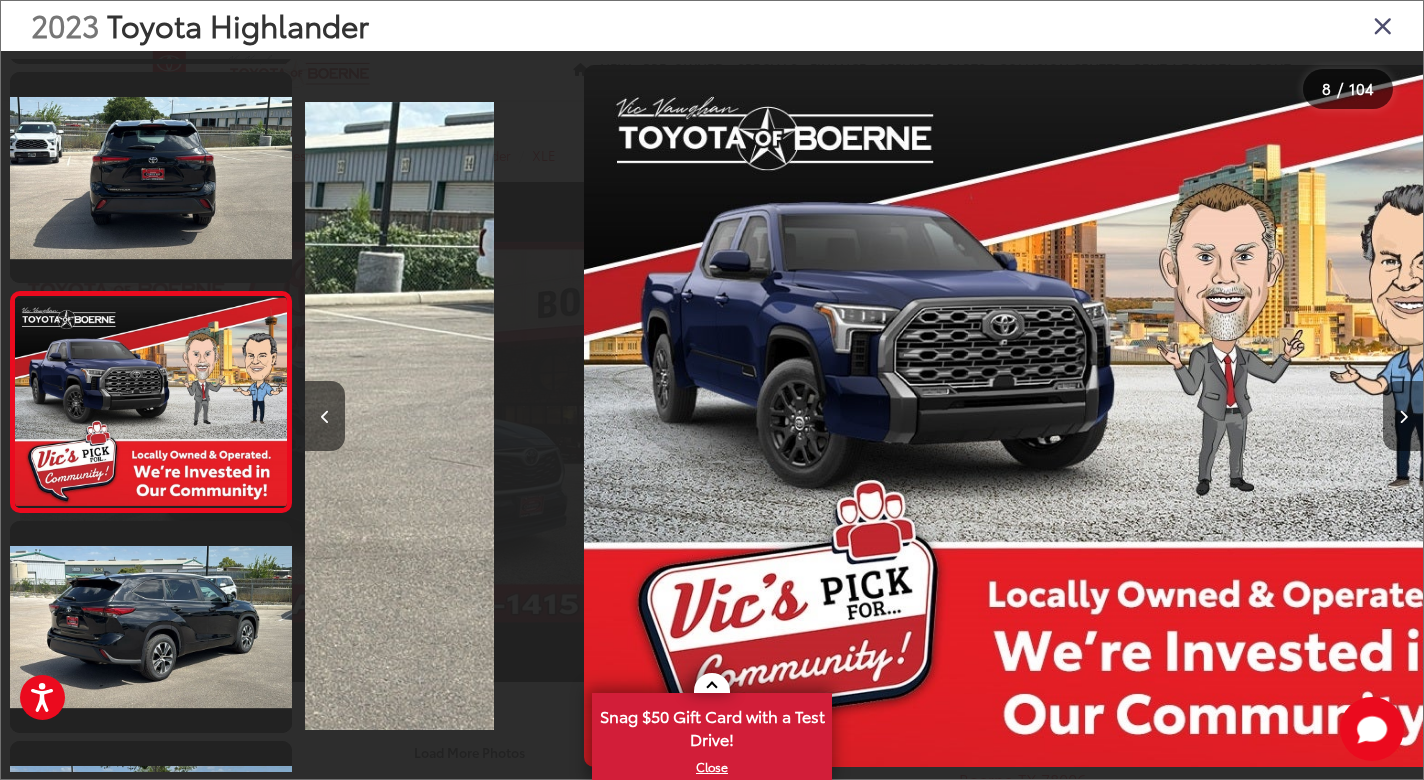 scroll, scrollTop: 1351, scrollLeft: 0, axis: vertical 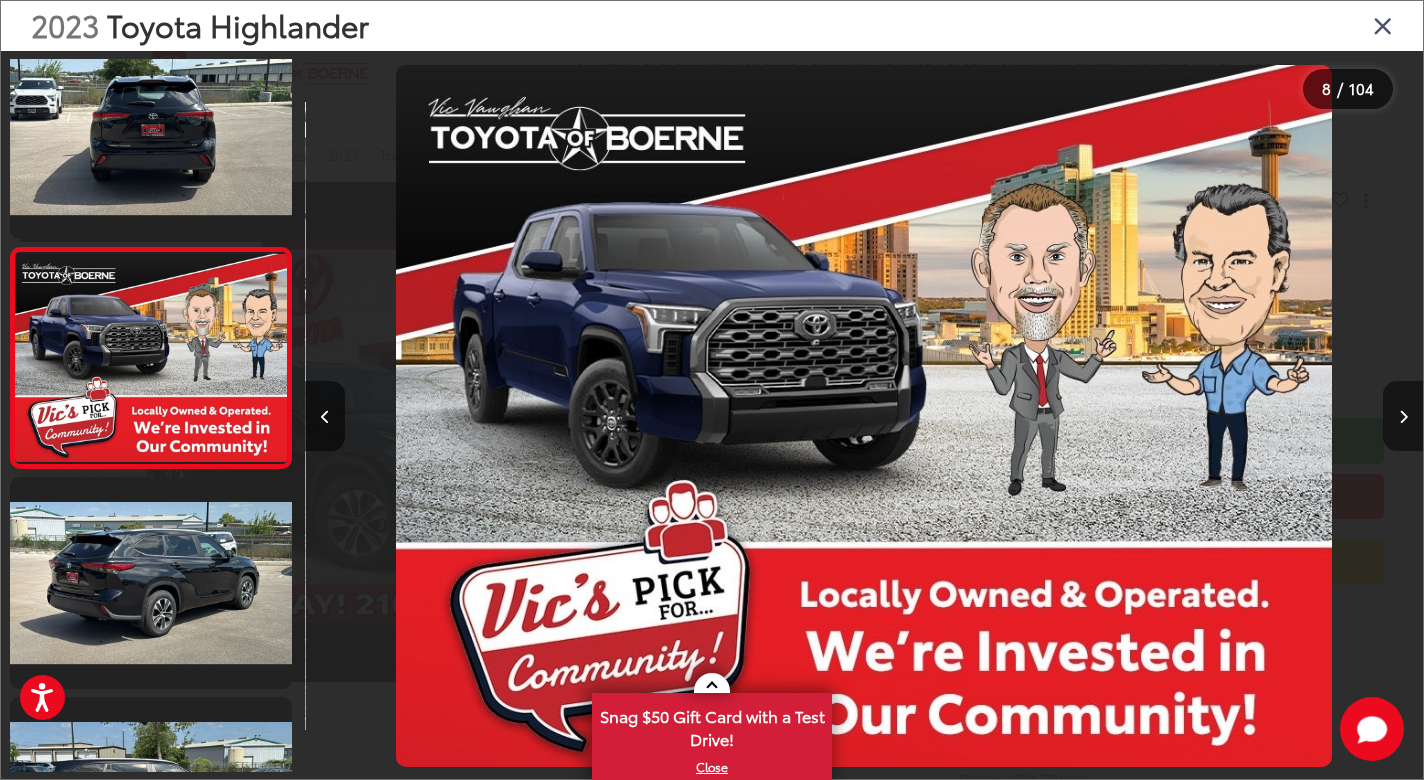 click at bounding box center [1403, 416] 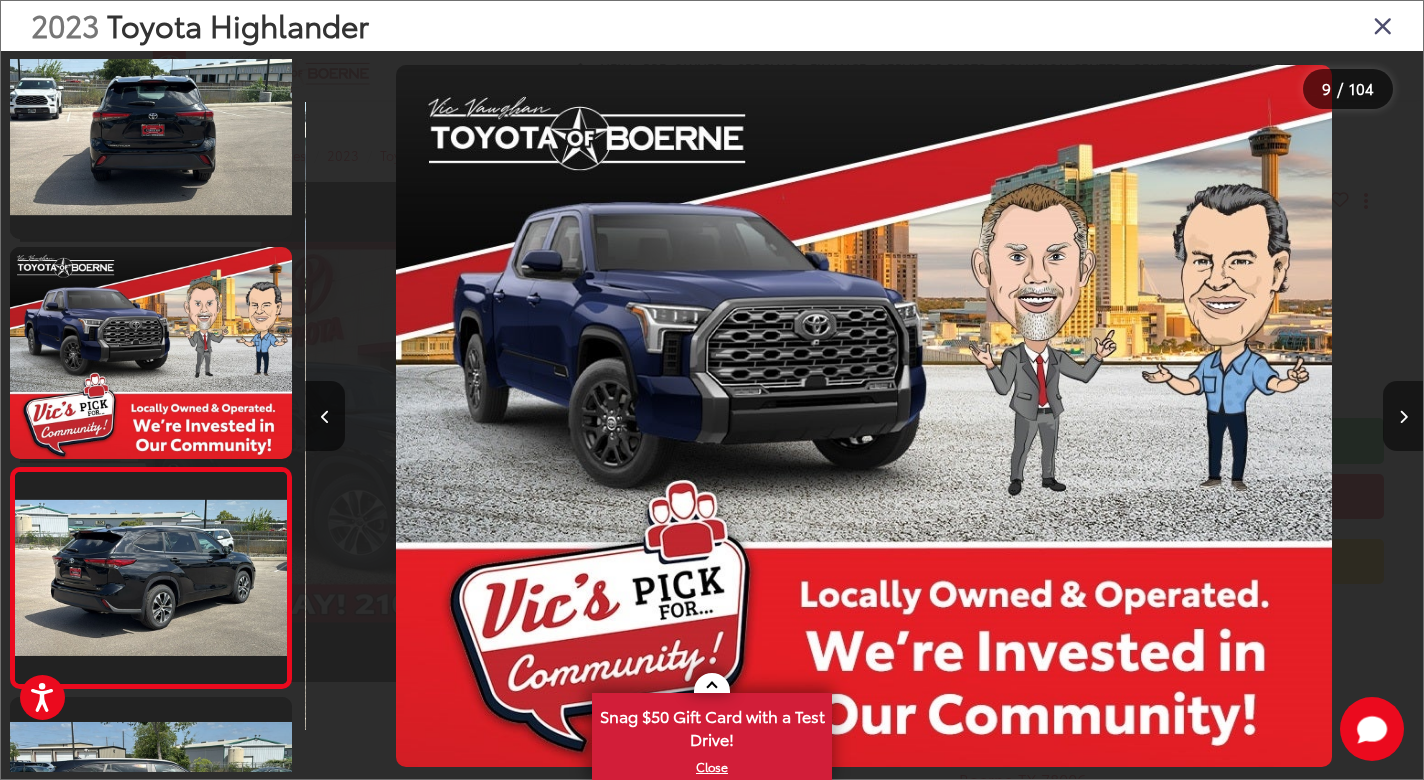 scroll, scrollTop: 1571, scrollLeft: 0, axis: vertical 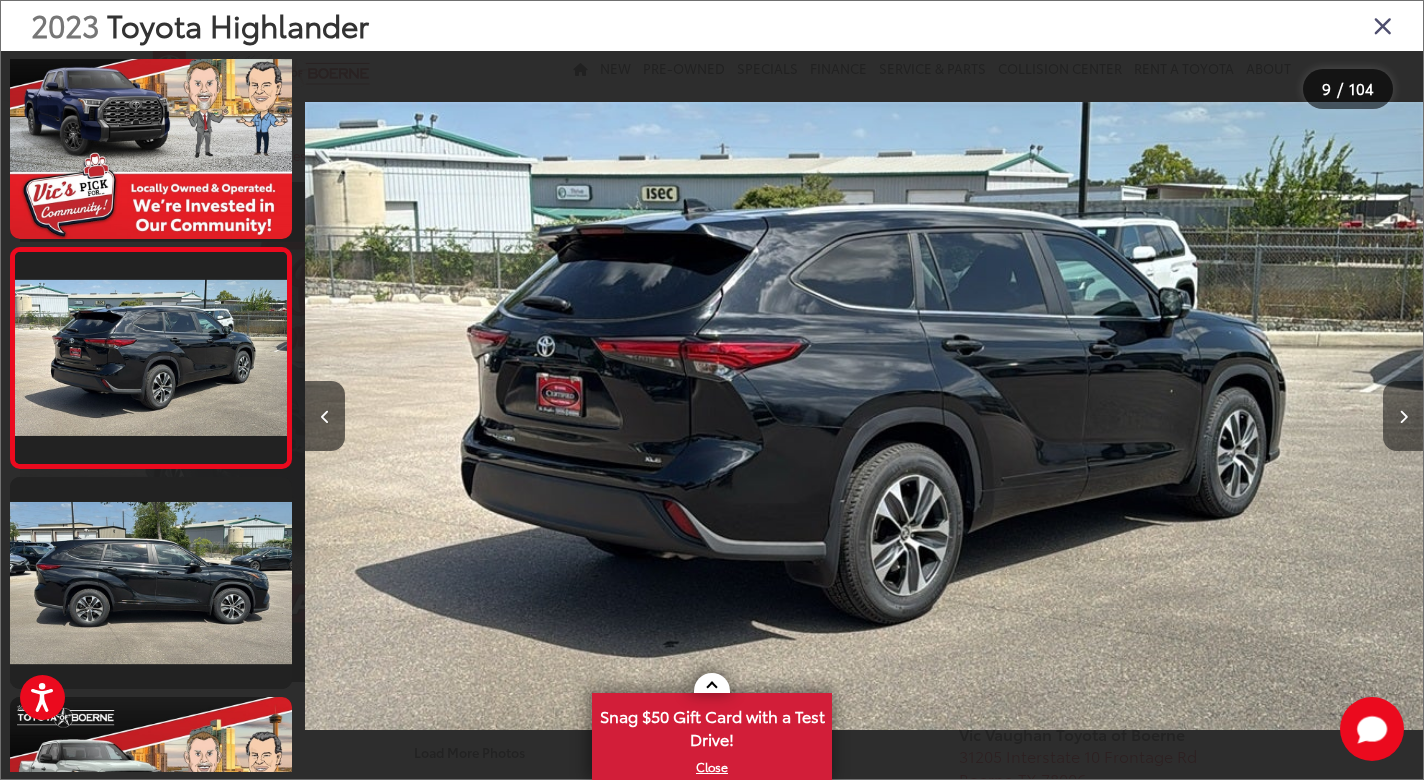 click at bounding box center [1403, 416] 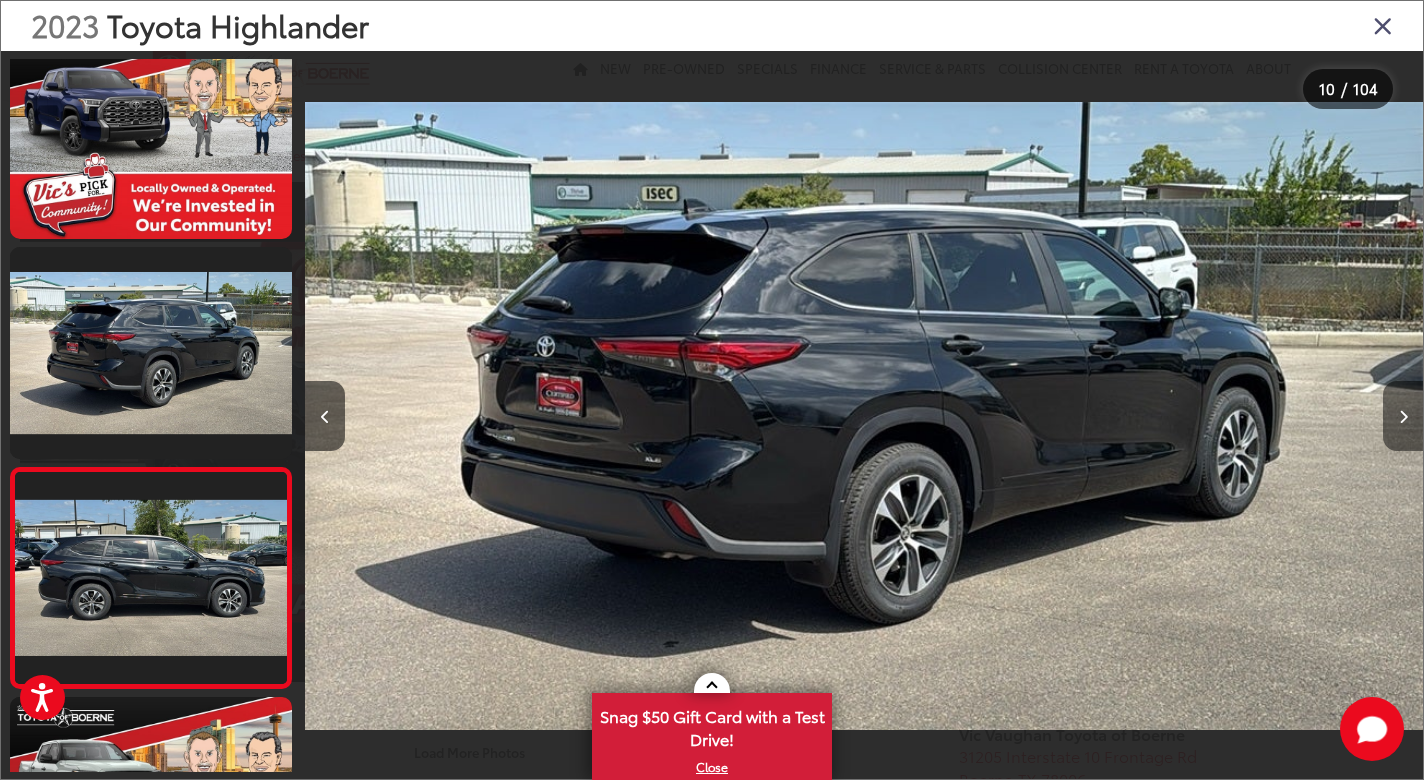 scroll, scrollTop: 1791, scrollLeft: 0, axis: vertical 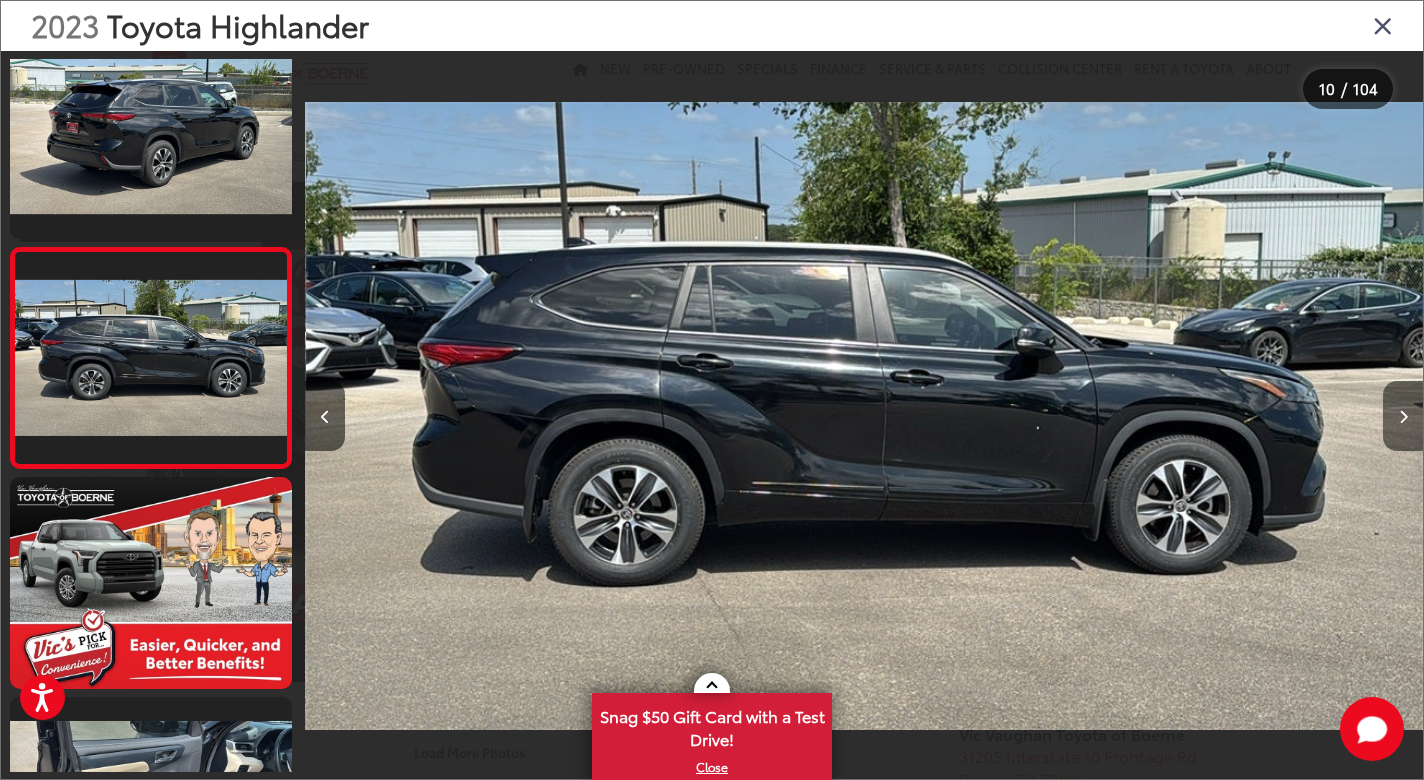 click at bounding box center [1403, 416] 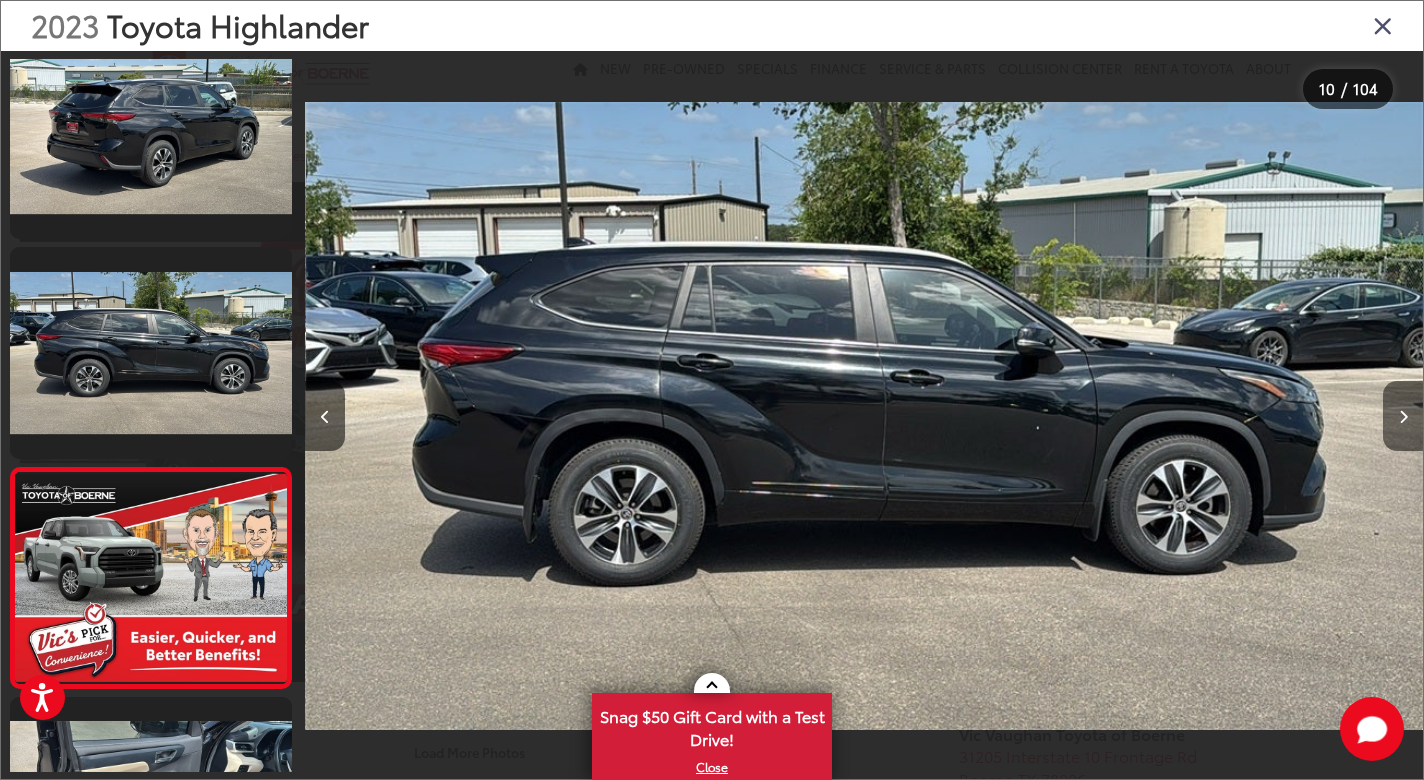scroll, scrollTop: 0, scrollLeft: 11176, axis: horizontal 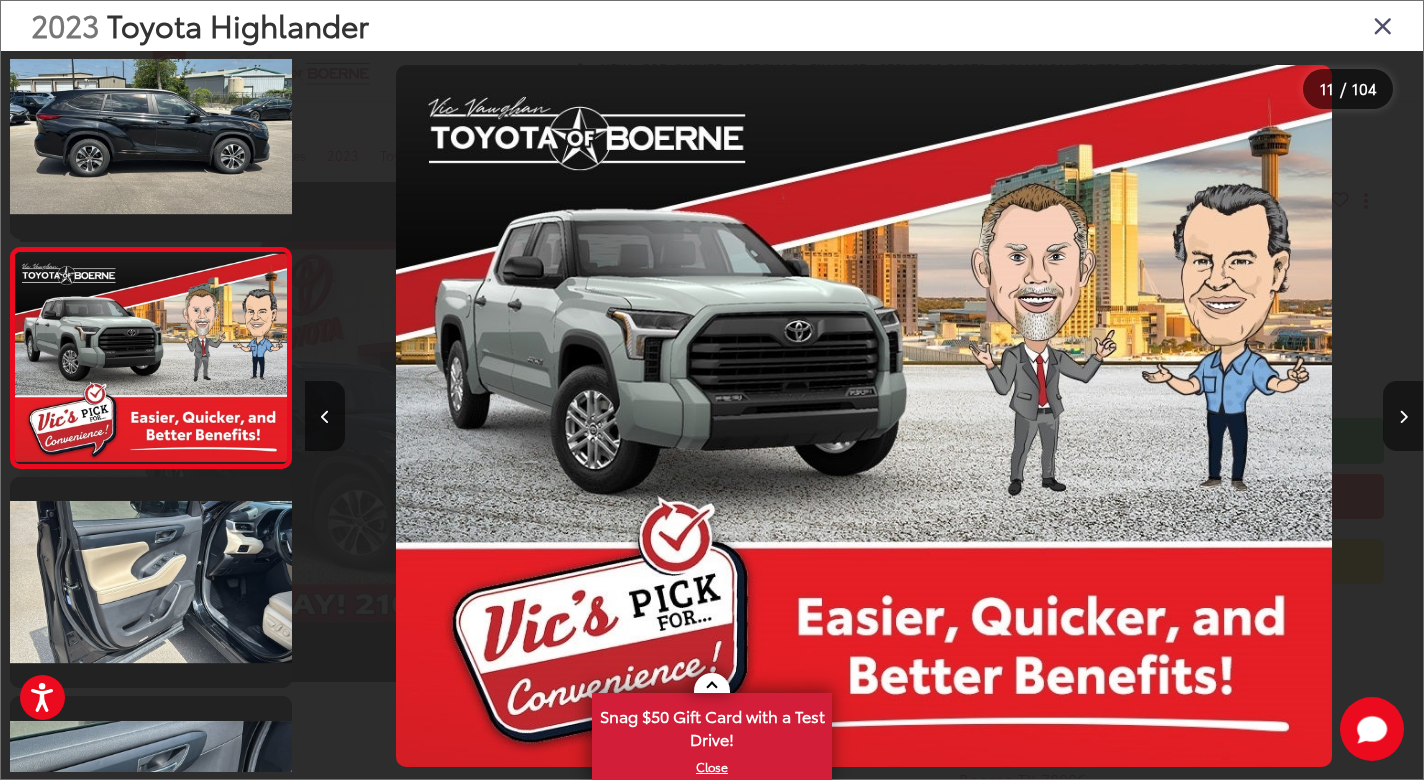 click at bounding box center [1403, 416] 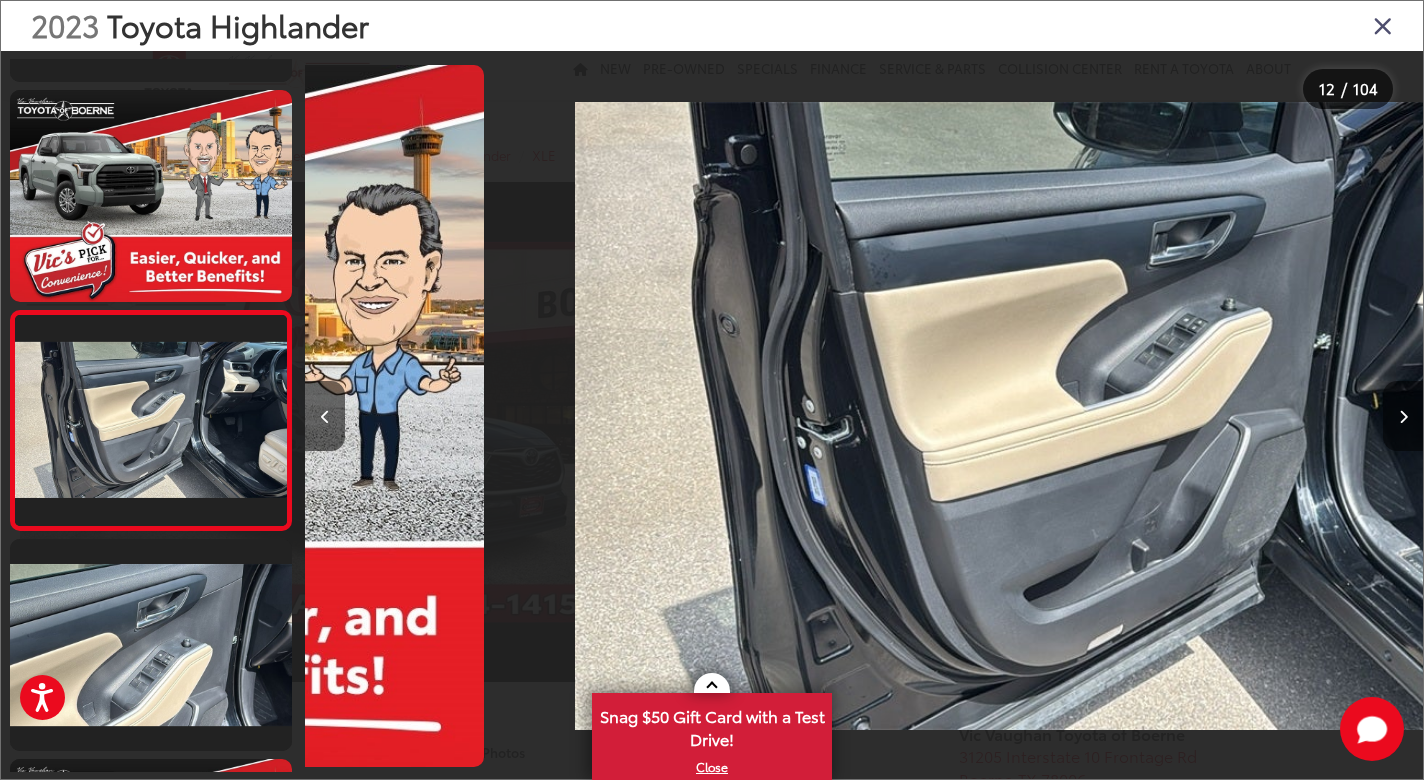 scroll 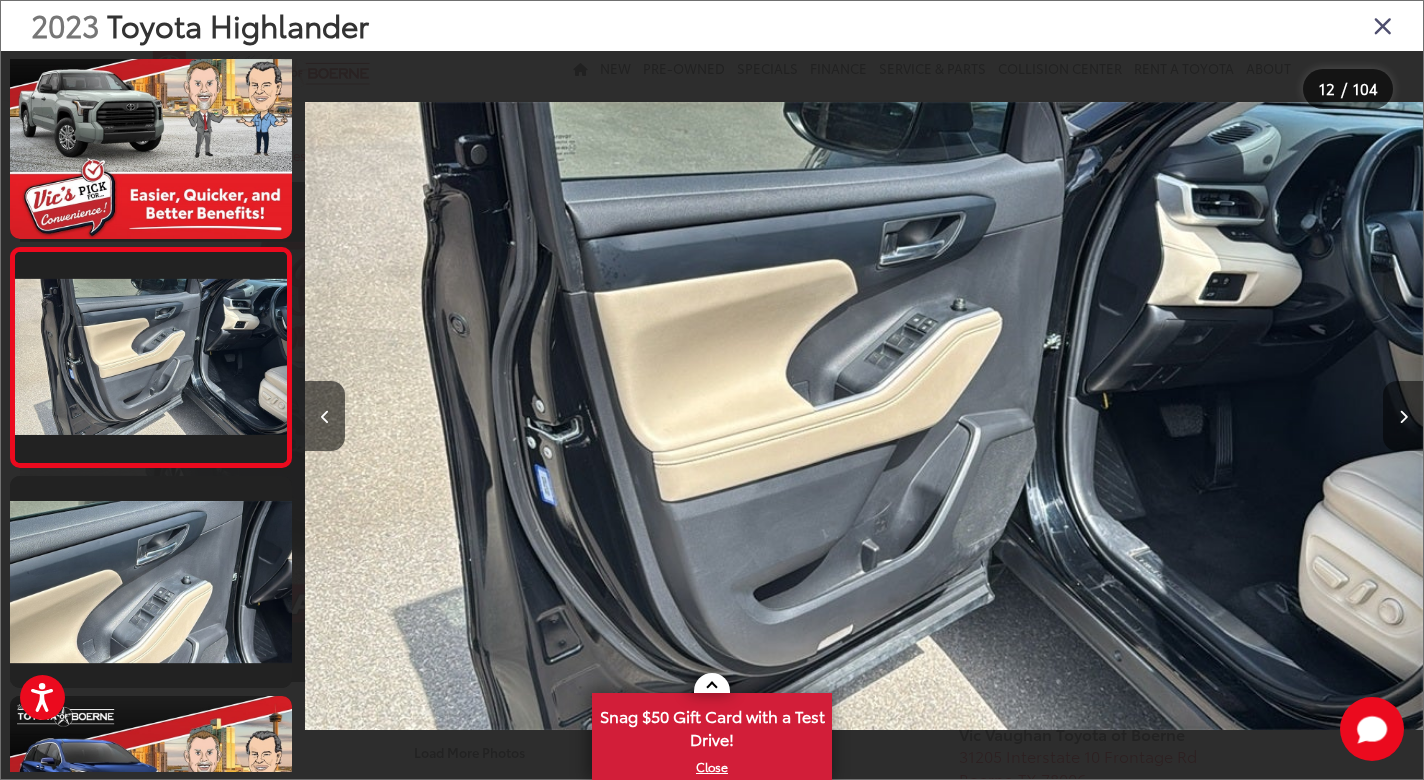click at bounding box center (1403, 416) 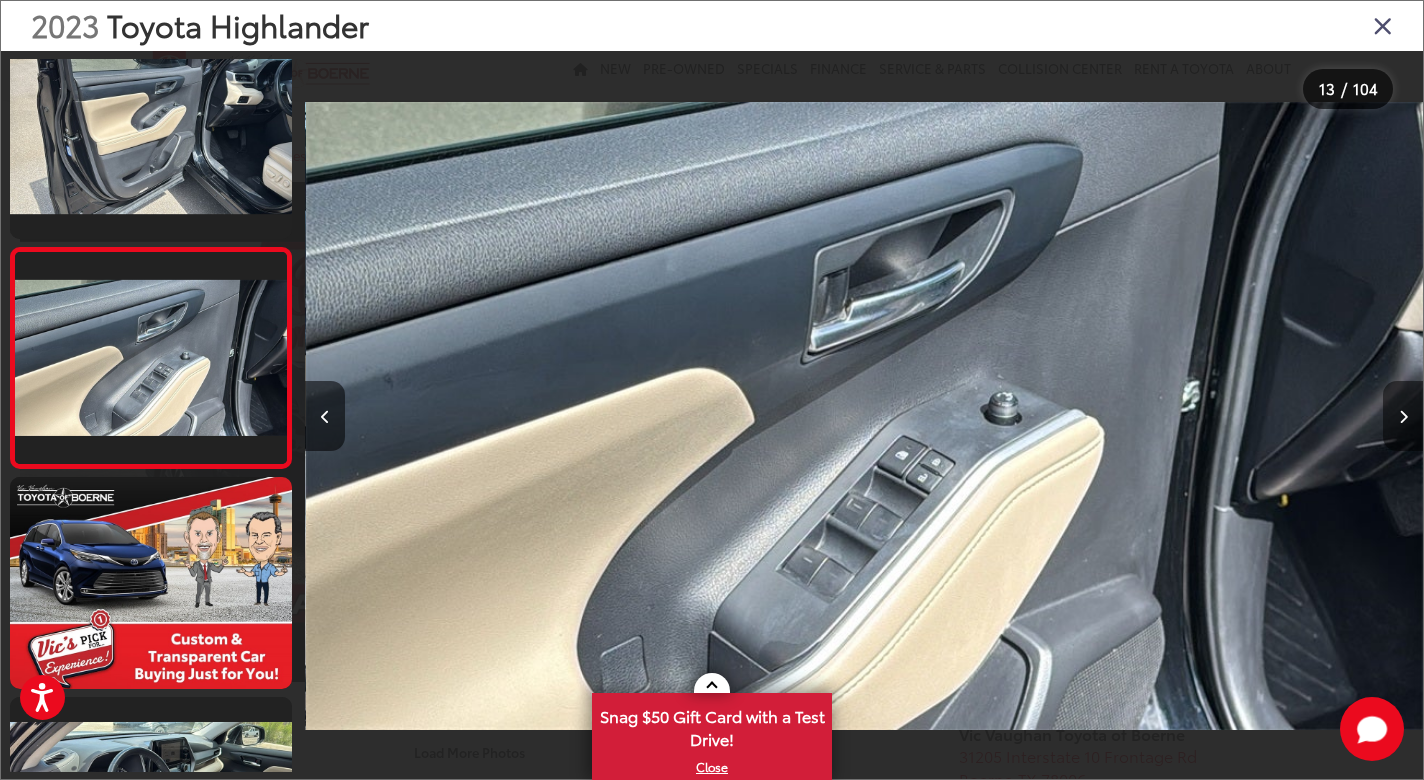 click at bounding box center [1403, 416] 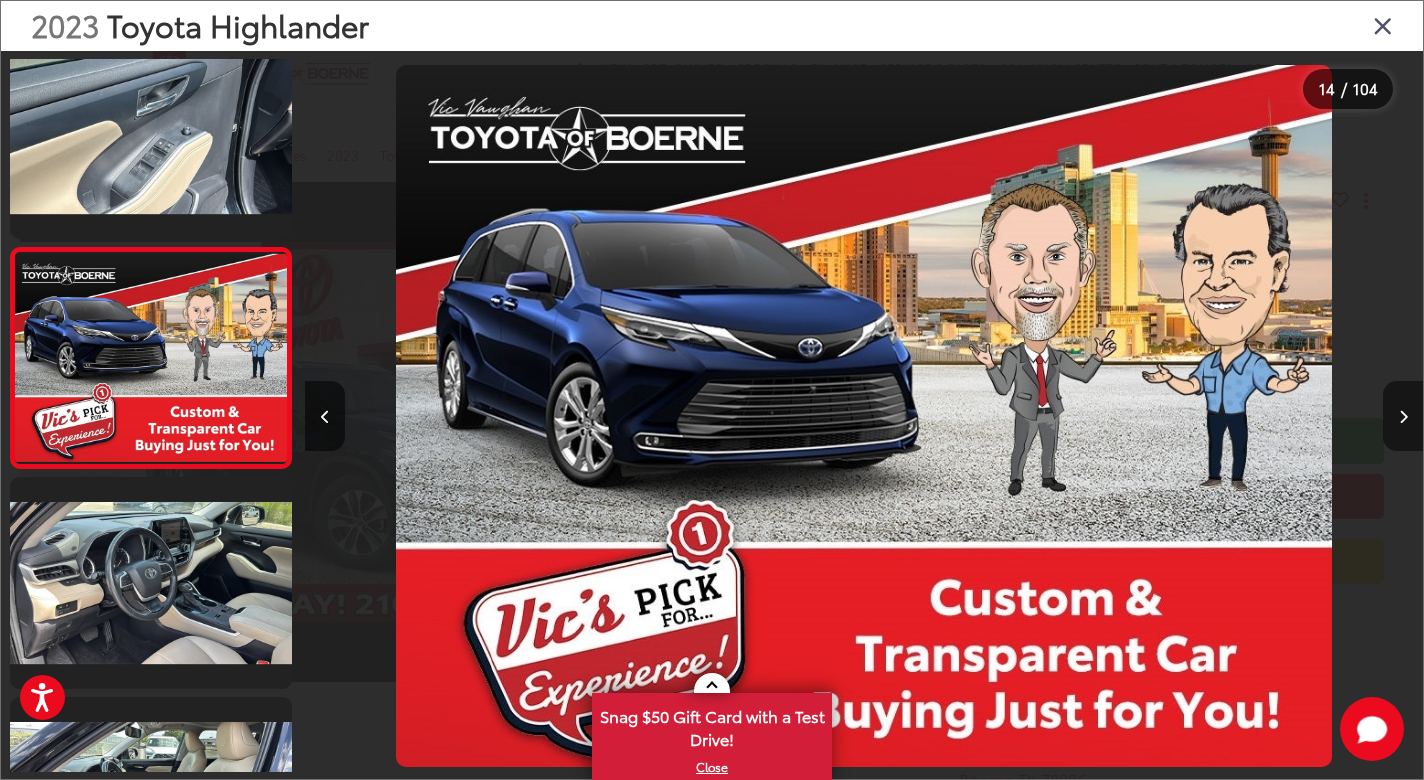 click at bounding box center [1403, 416] 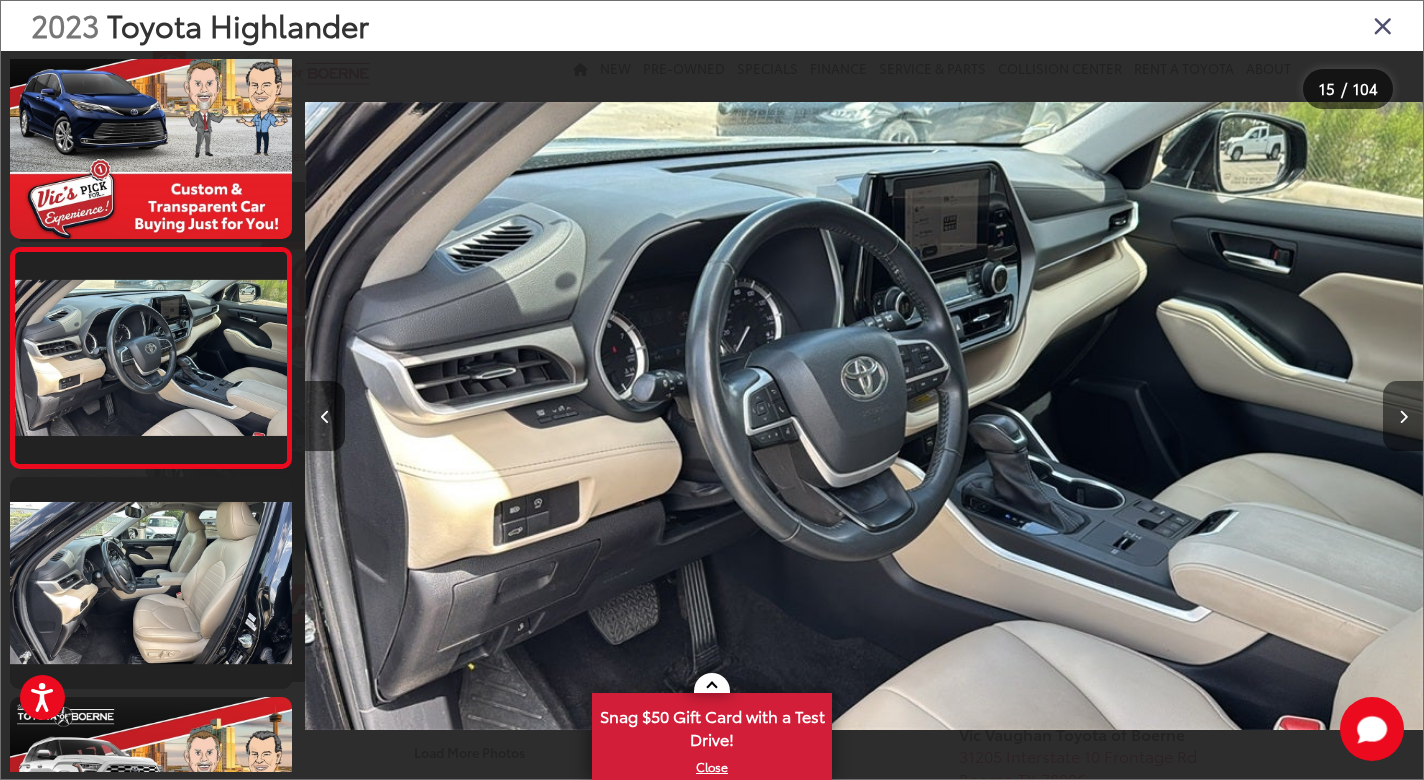 click at bounding box center (1403, 416) 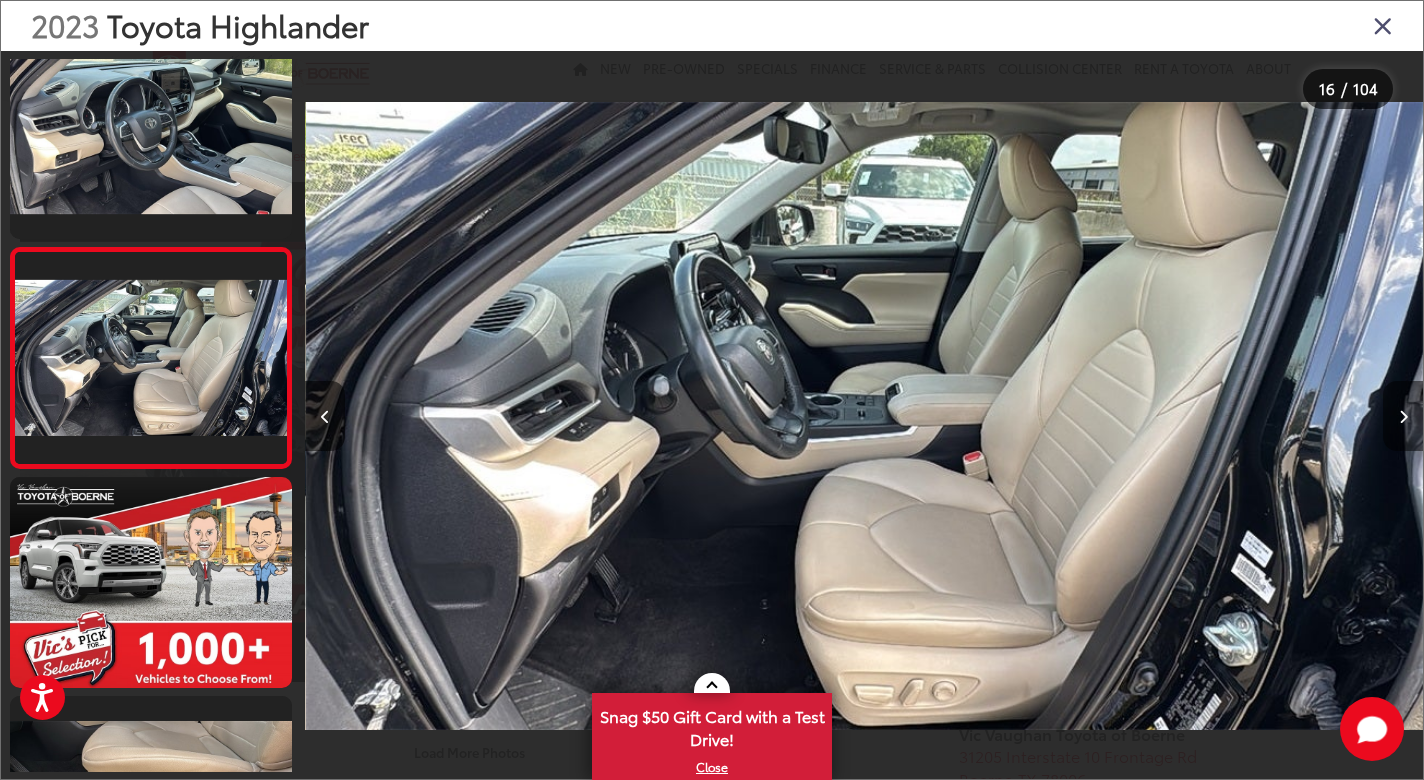 click at bounding box center (1403, 416) 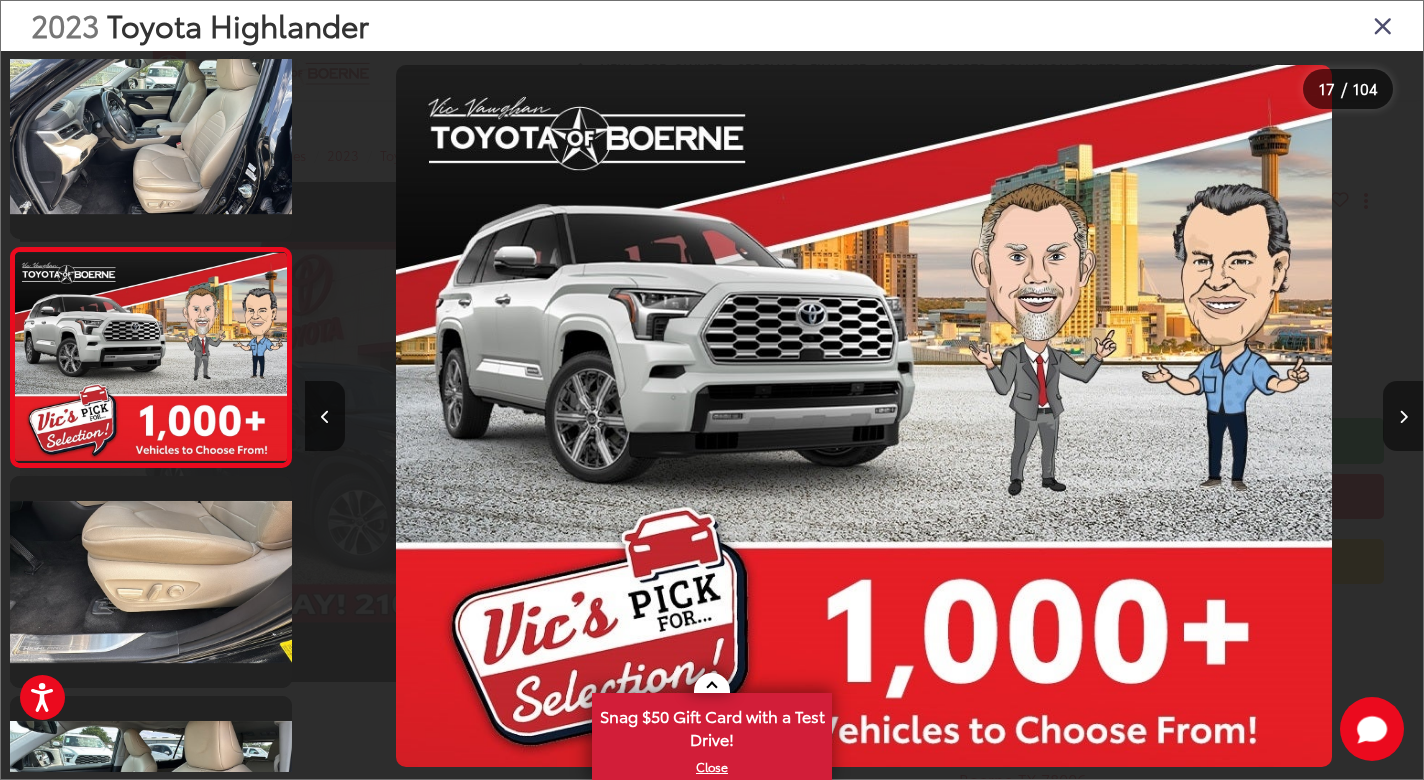 click at bounding box center [1403, 416] 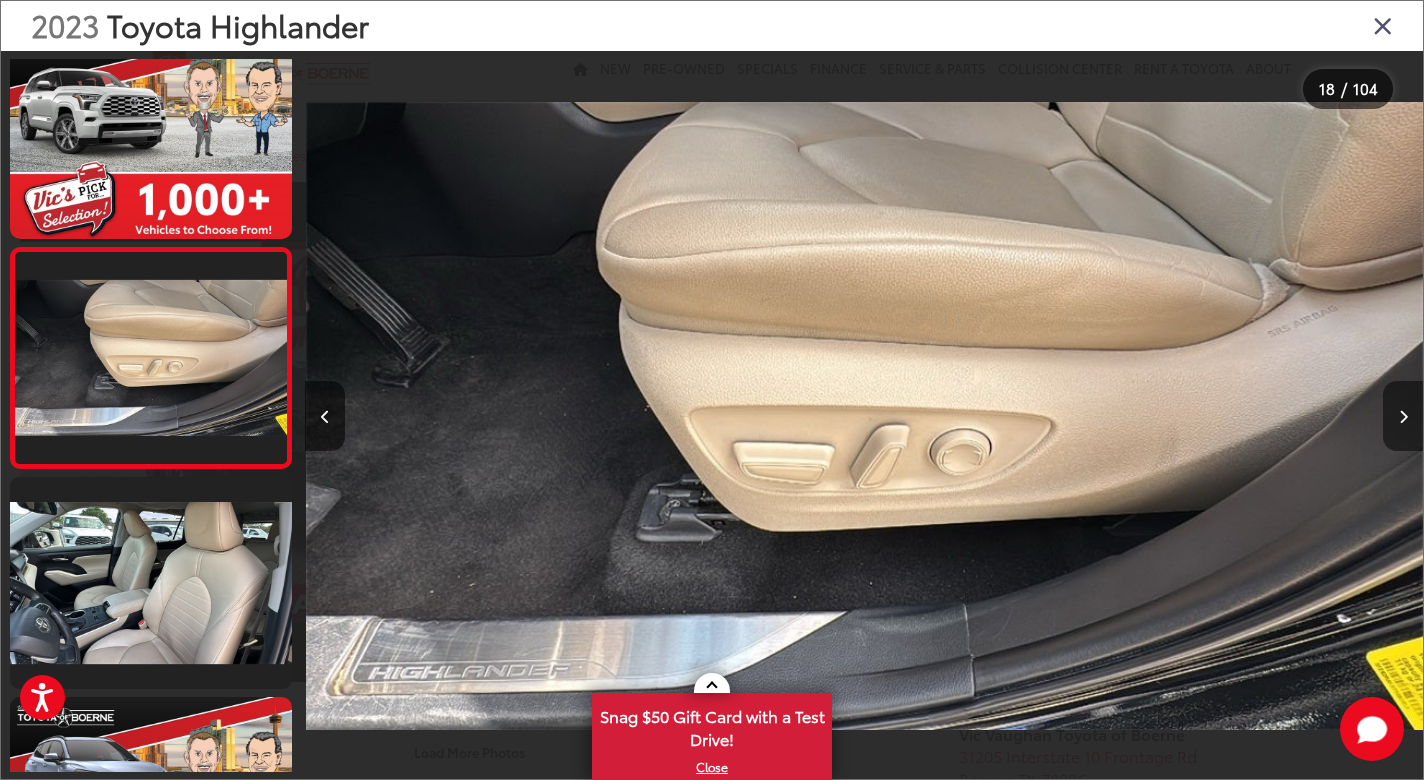 click at bounding box center [1403, 416] 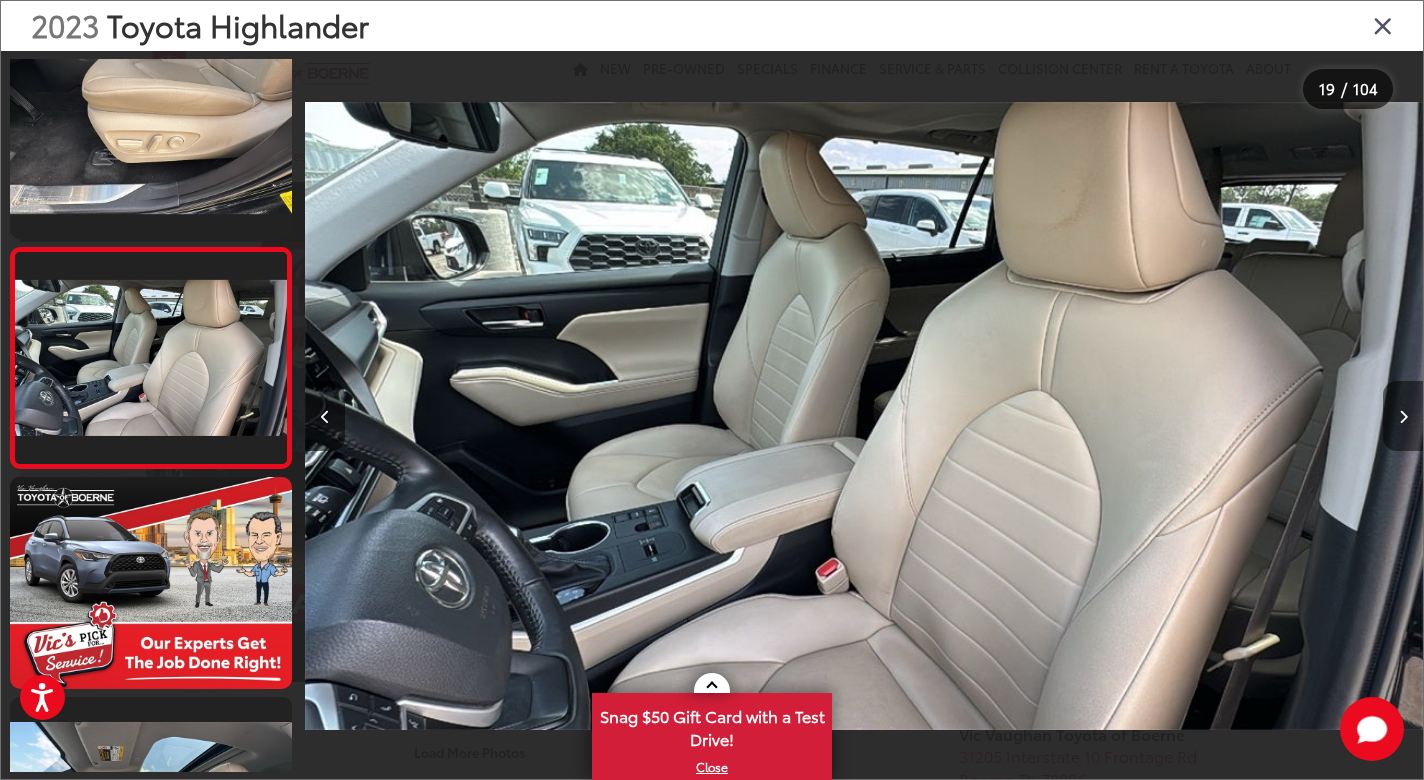 click at bounding box center [1403, 416] 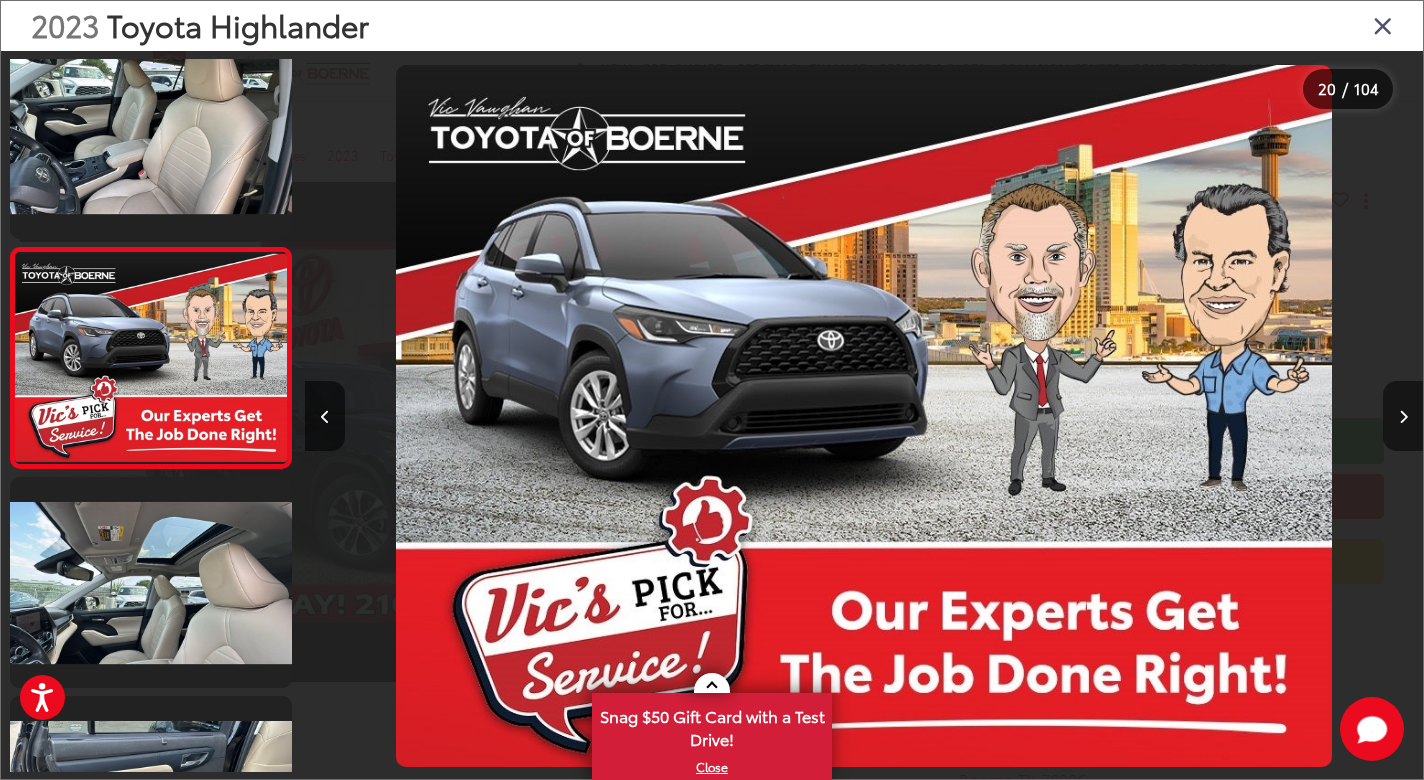click at bounding box center (1403, 416) 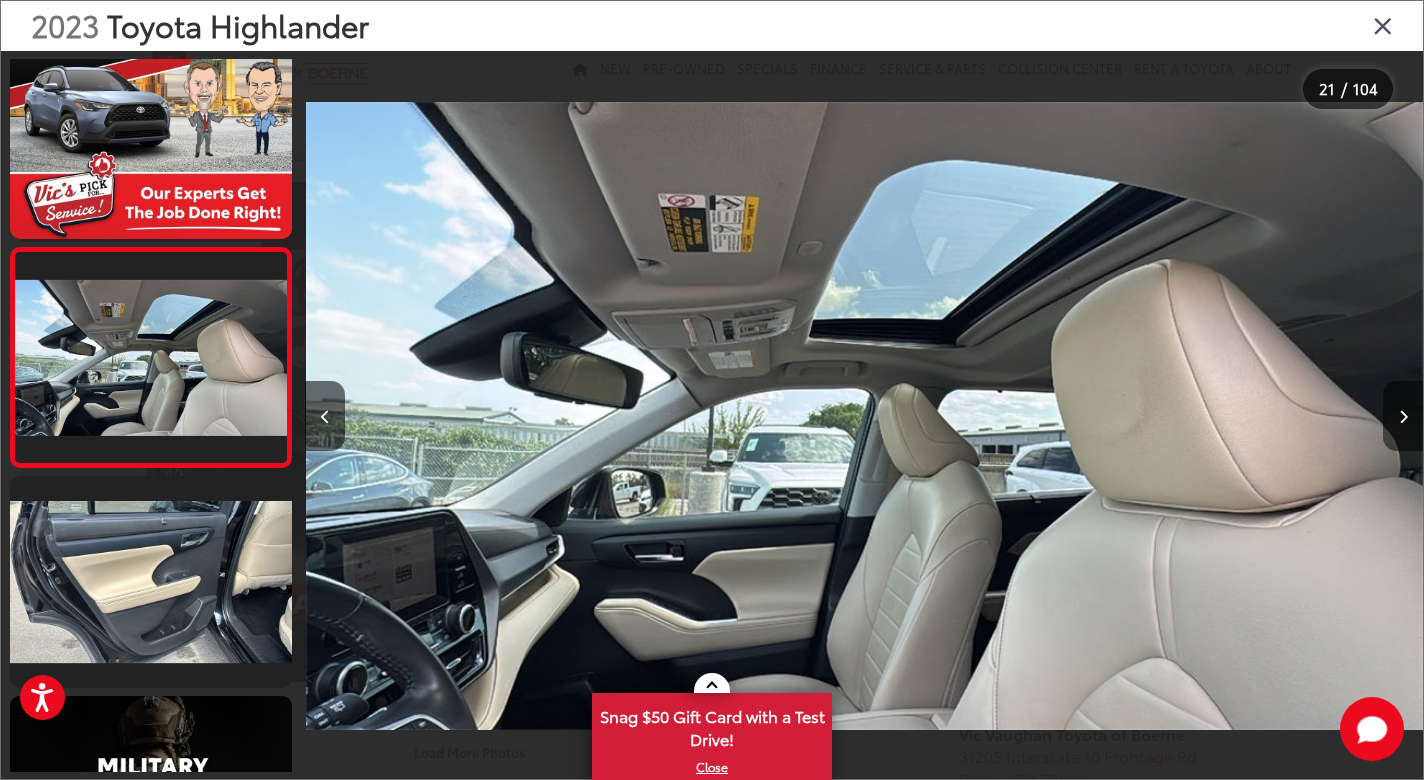 click at bounding box center [1403, 416] 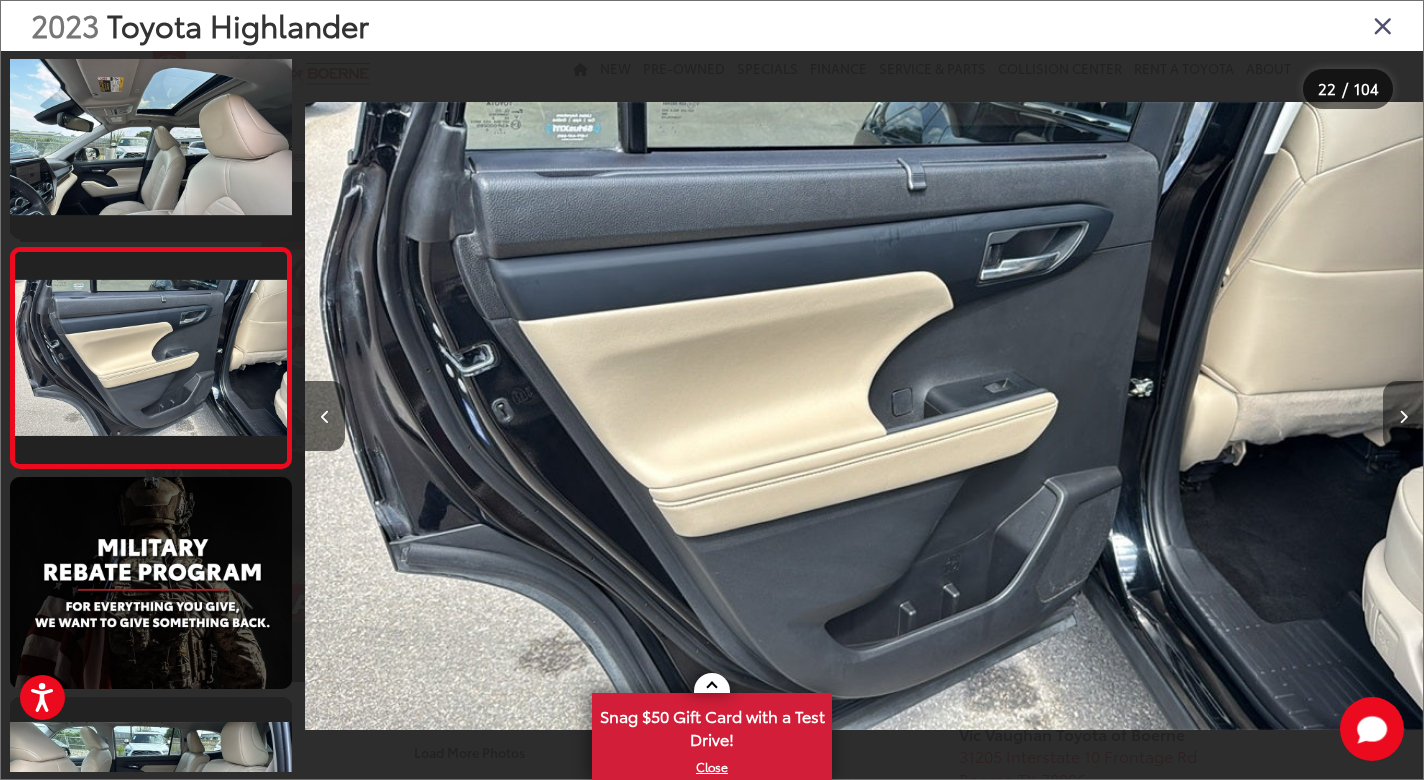 click at bounding box center [1403, 416] 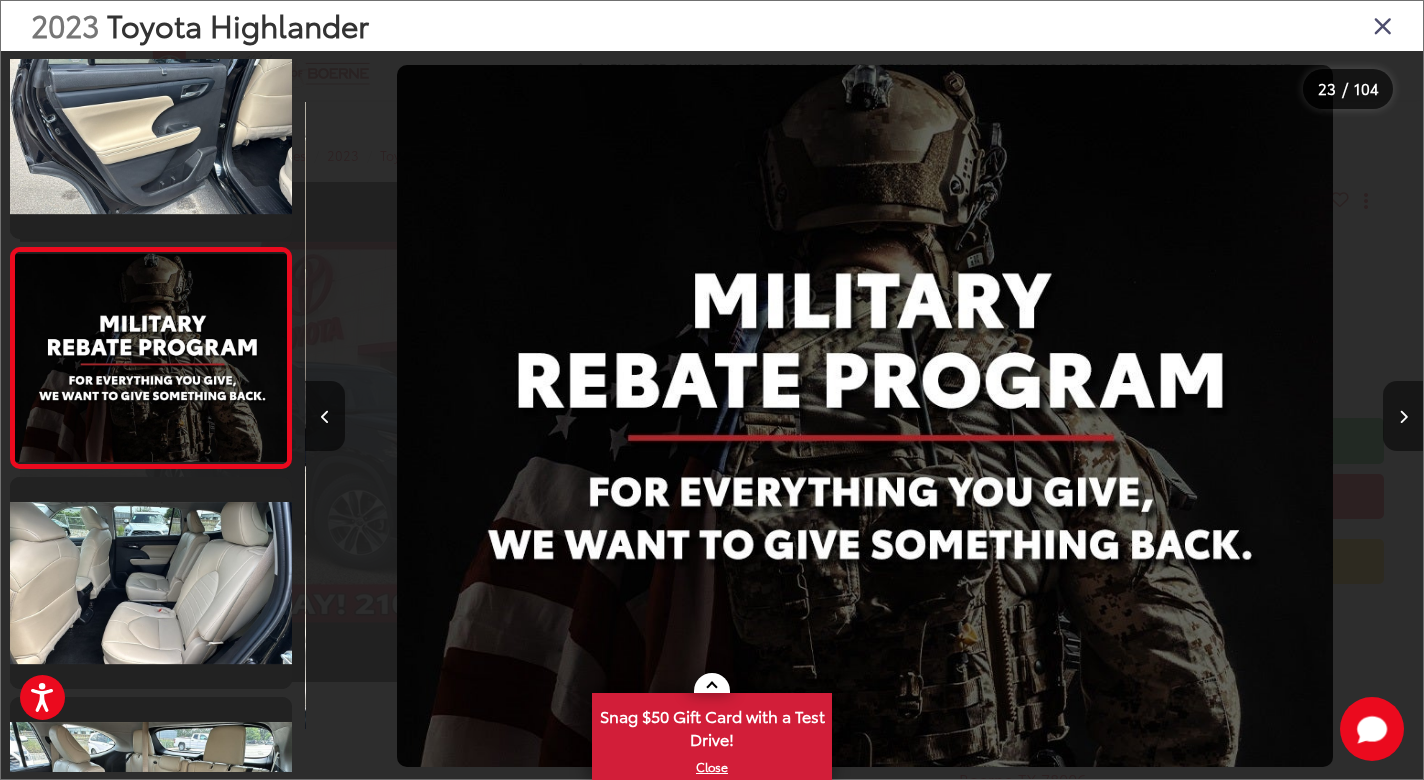 click at bounding box center [1403, 416] 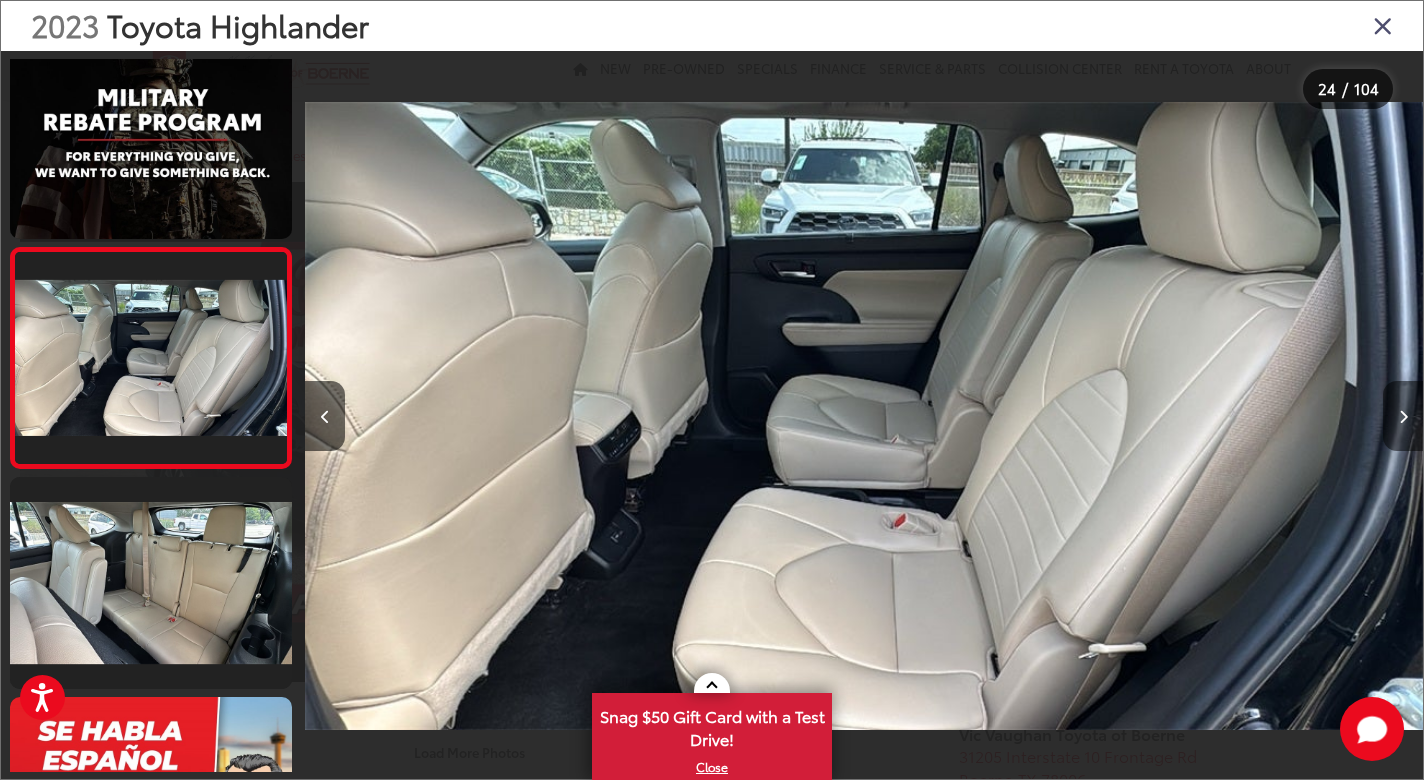 click at bounding box center [1403, 416] 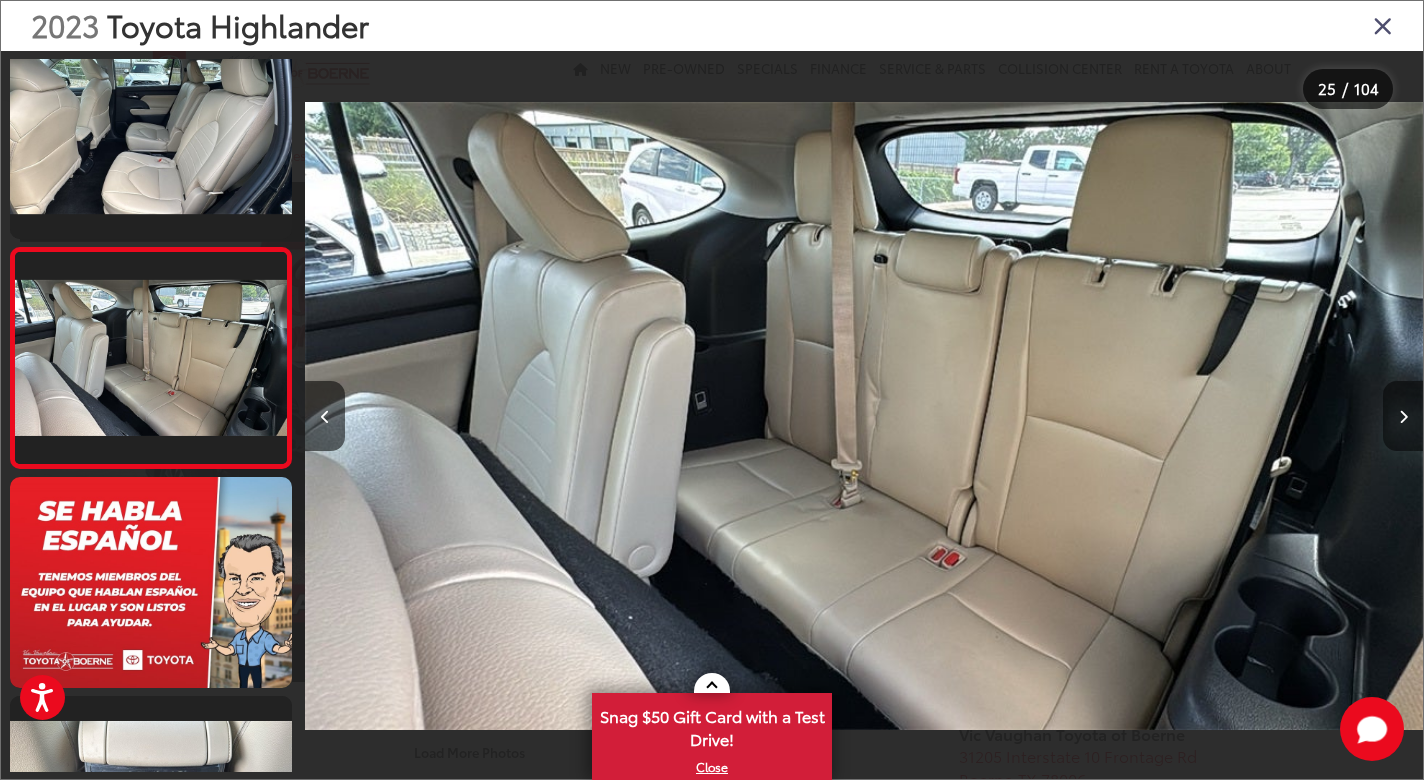 click at bounding box center (1403, 416) 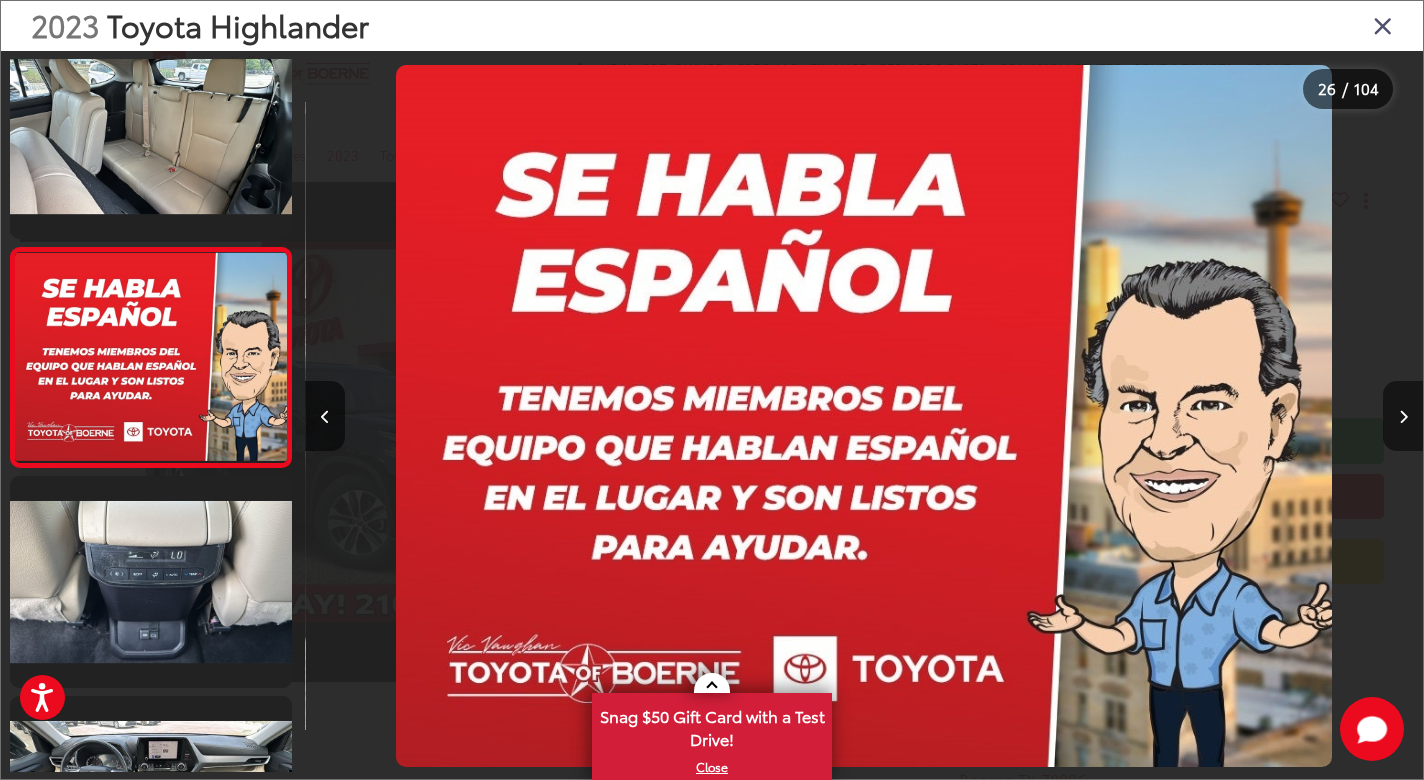click at bounding box center (1403, 416) 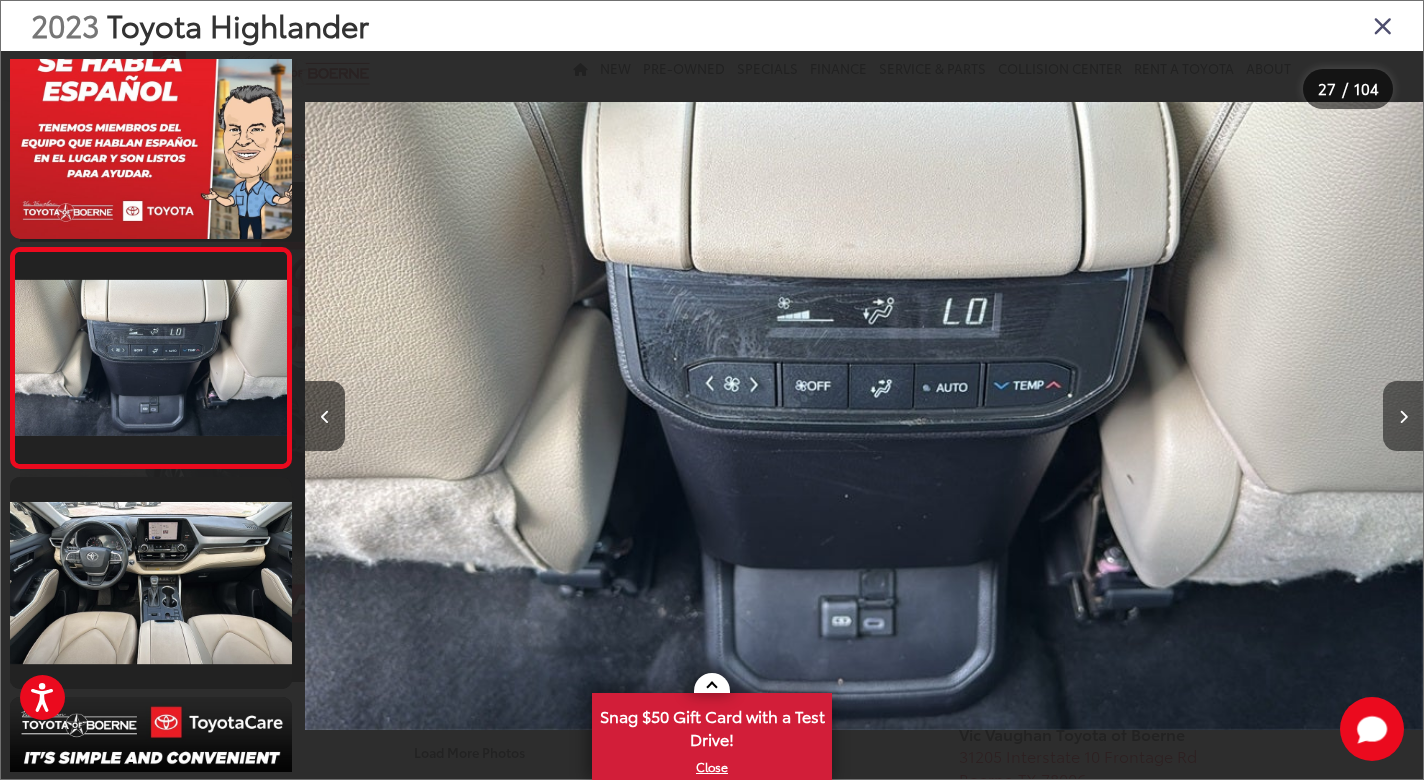 click at bounding box center (1403, 416) 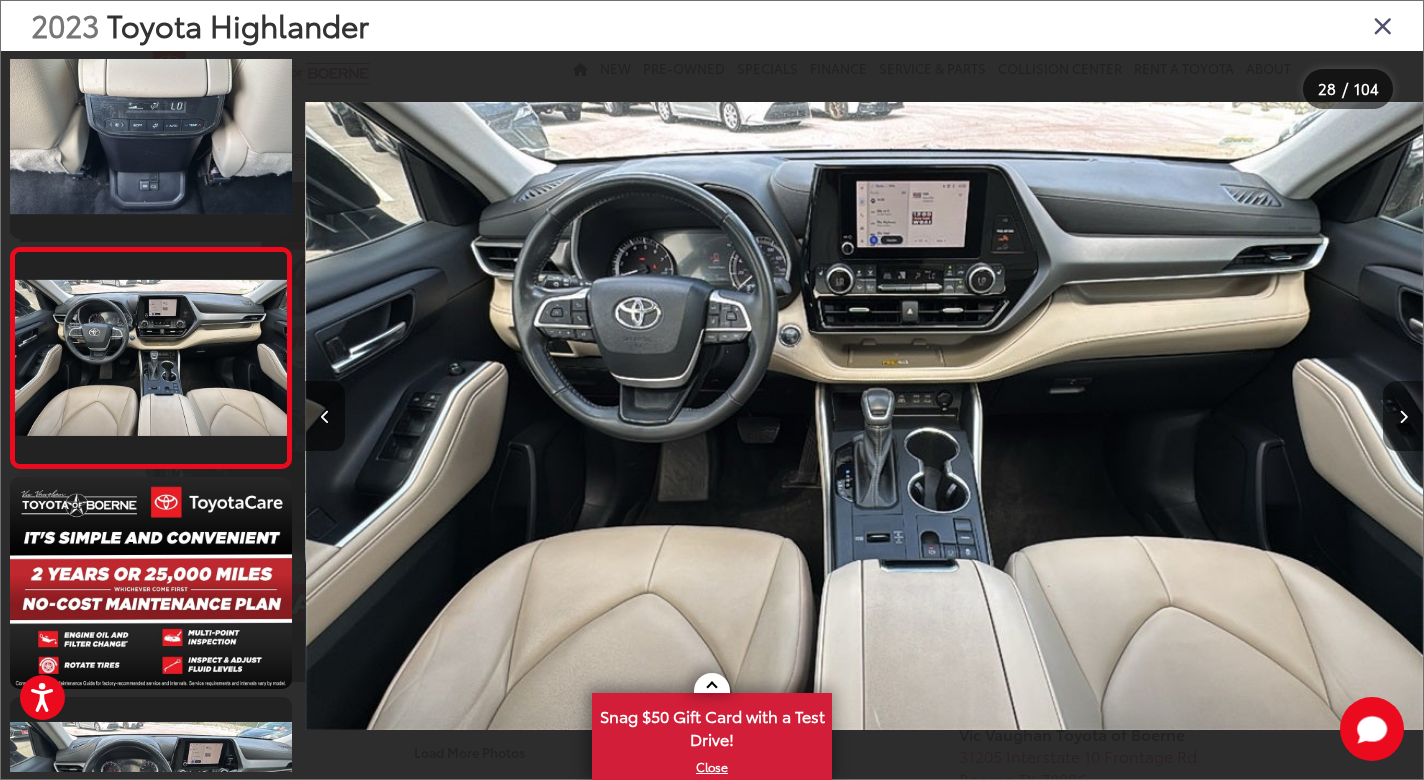 click at bounding box center [1403, 416] 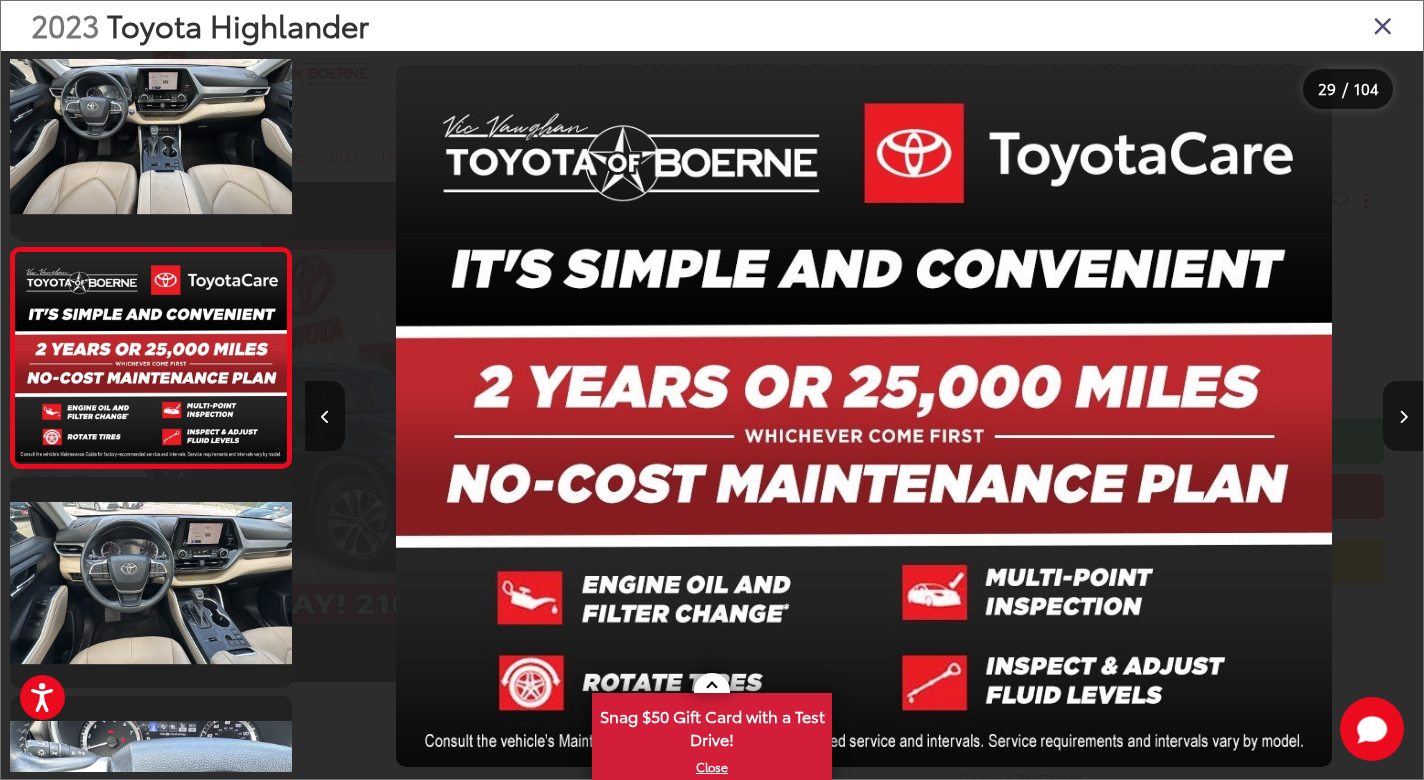 click at bounding box center (1403, 416) 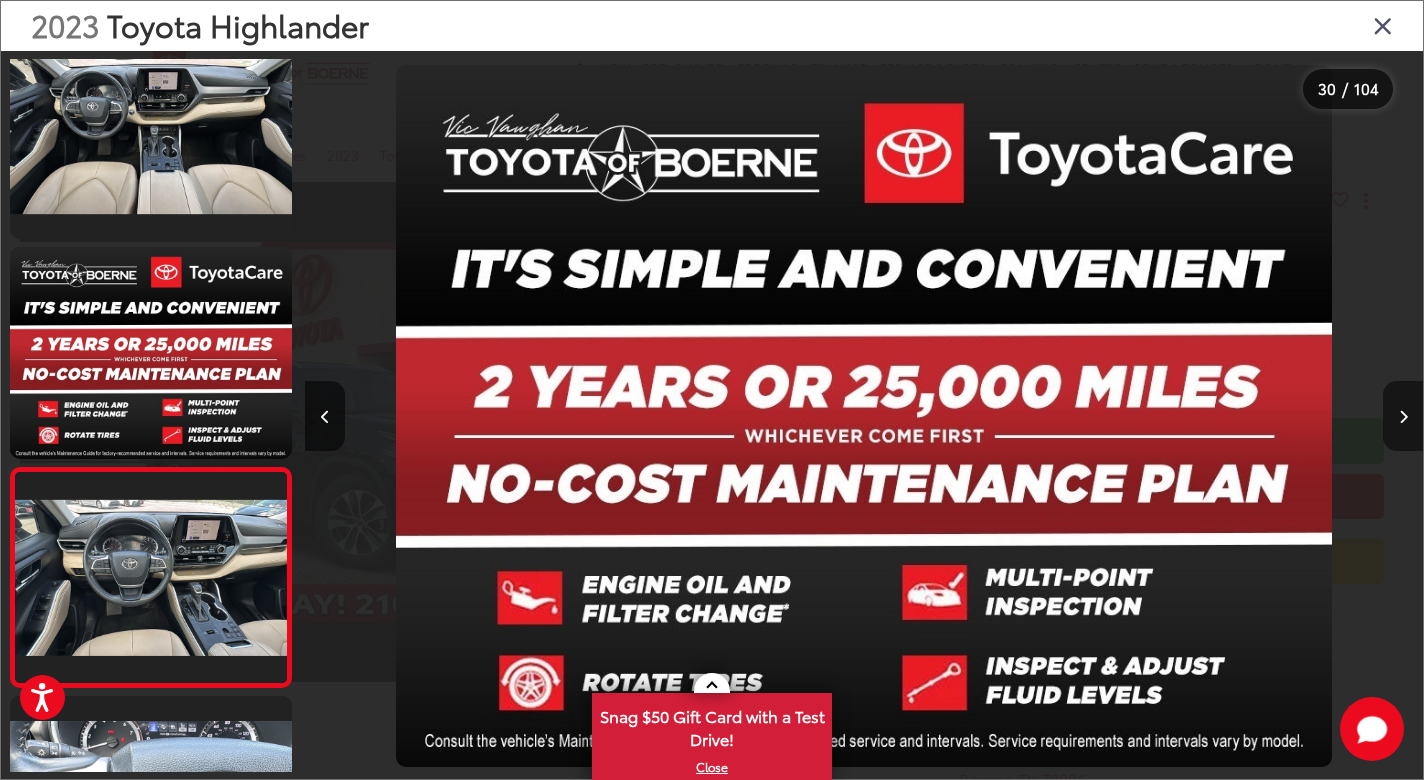 scroll, scrollTop: 0, scrollLeft: 32411, axis: horizontal 